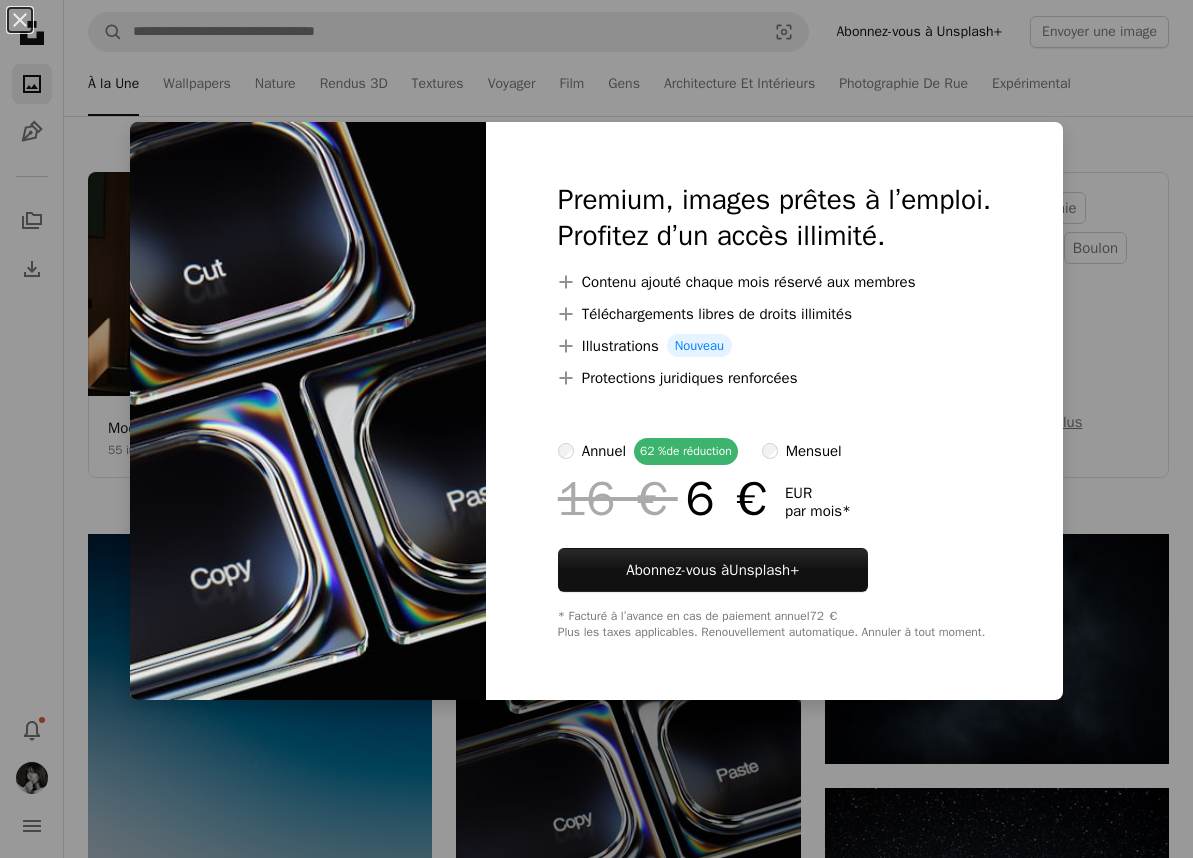 scroll, scrollTop: 170, scrollLeft: 0, axis: vertical 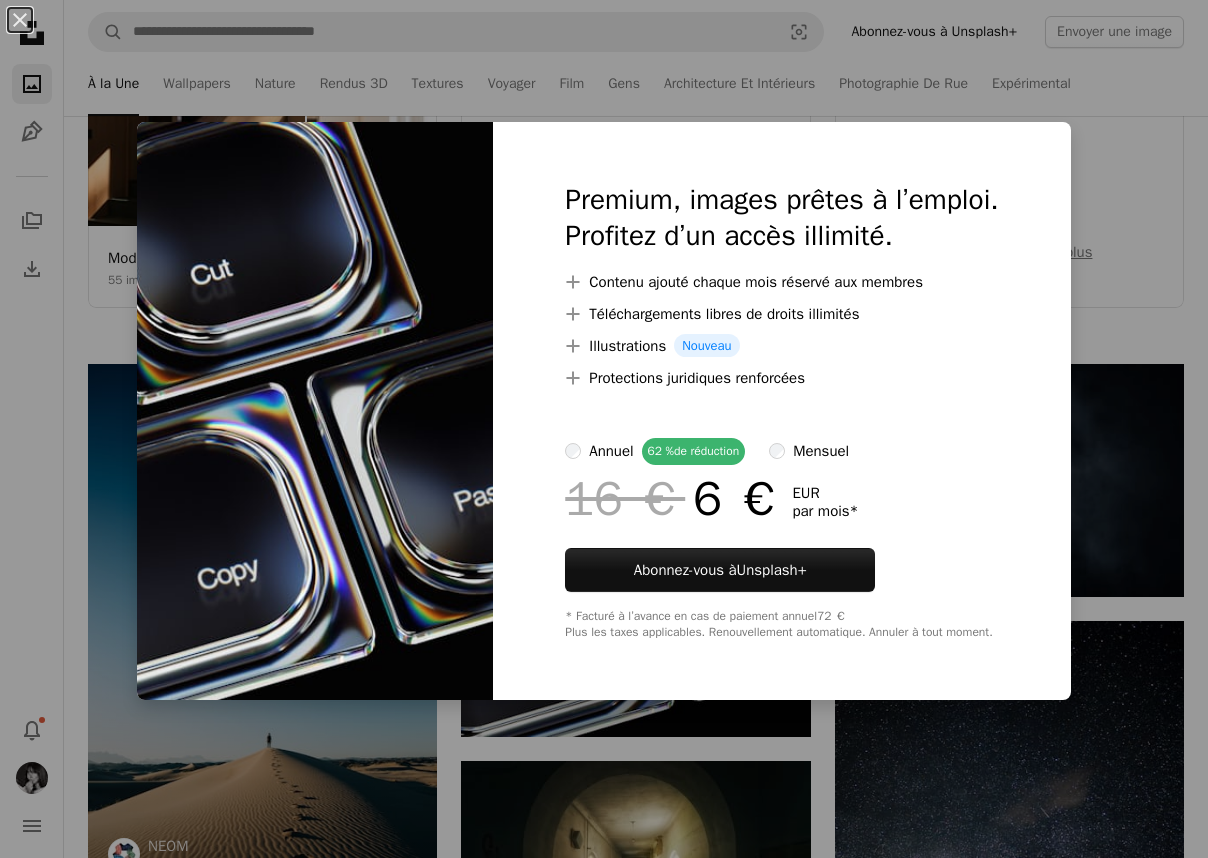 click on "mensuel" at bounding box center [821, 451] 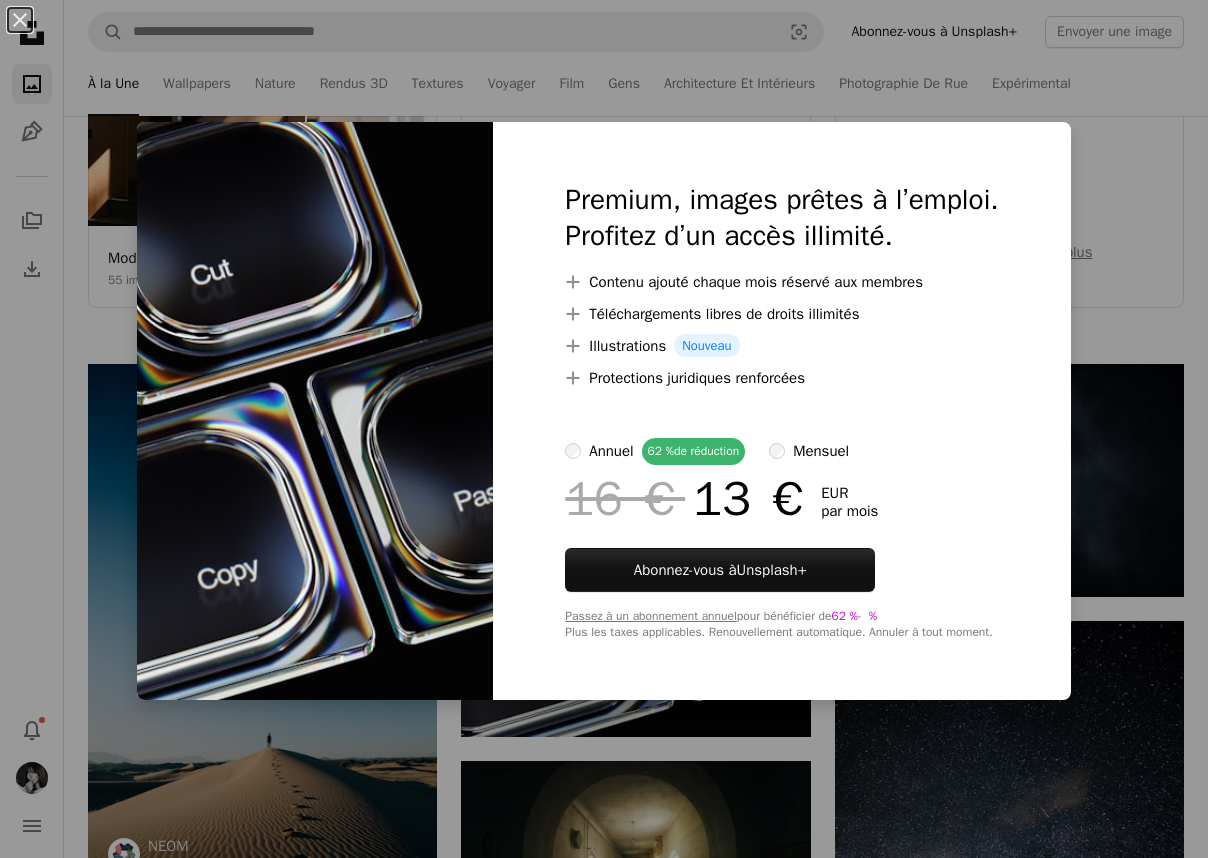 click at bounding box center [781, 469] 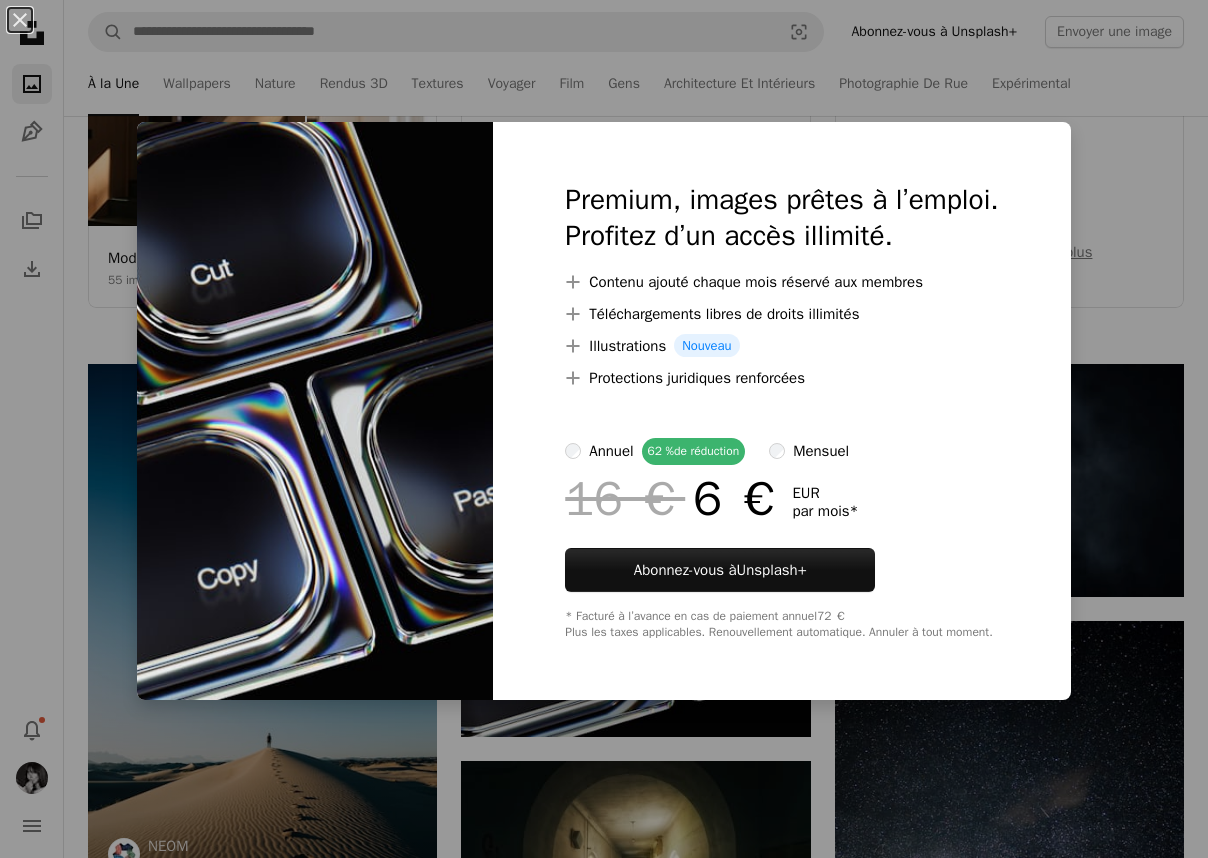 click on "Premium, images prêtes à l’emploi. Profitez d’un accès illimité. A plus sign Contenu ajouté chaque mois réservé aux membres A plus sign Téléchargements libres de droits illimités A plus sign Illustrations  Nouveau A plus sign Protections juridiques renforcées annuel 62 %  de réduction mensuel 16 €   6 € EUR par mois * Abonnez-vous à  Unsplash+ * Facturé à l’avance en cas de paiement annuel  72 € Plus les taxes applicables. Renouvellement automatique. Annuler à tout moment." at bounding box center [781, 411] 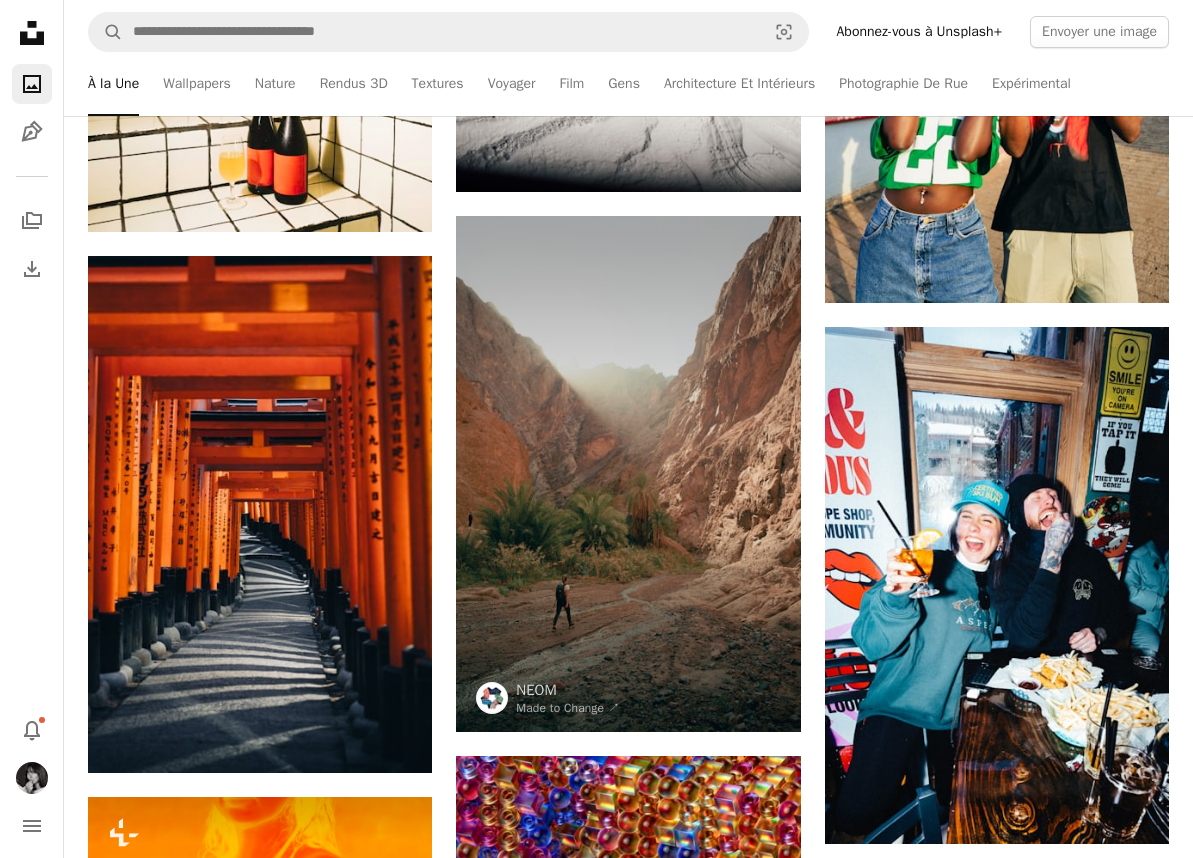 scroll, scrollTop: 0, scrollLeft: 0, axis: both 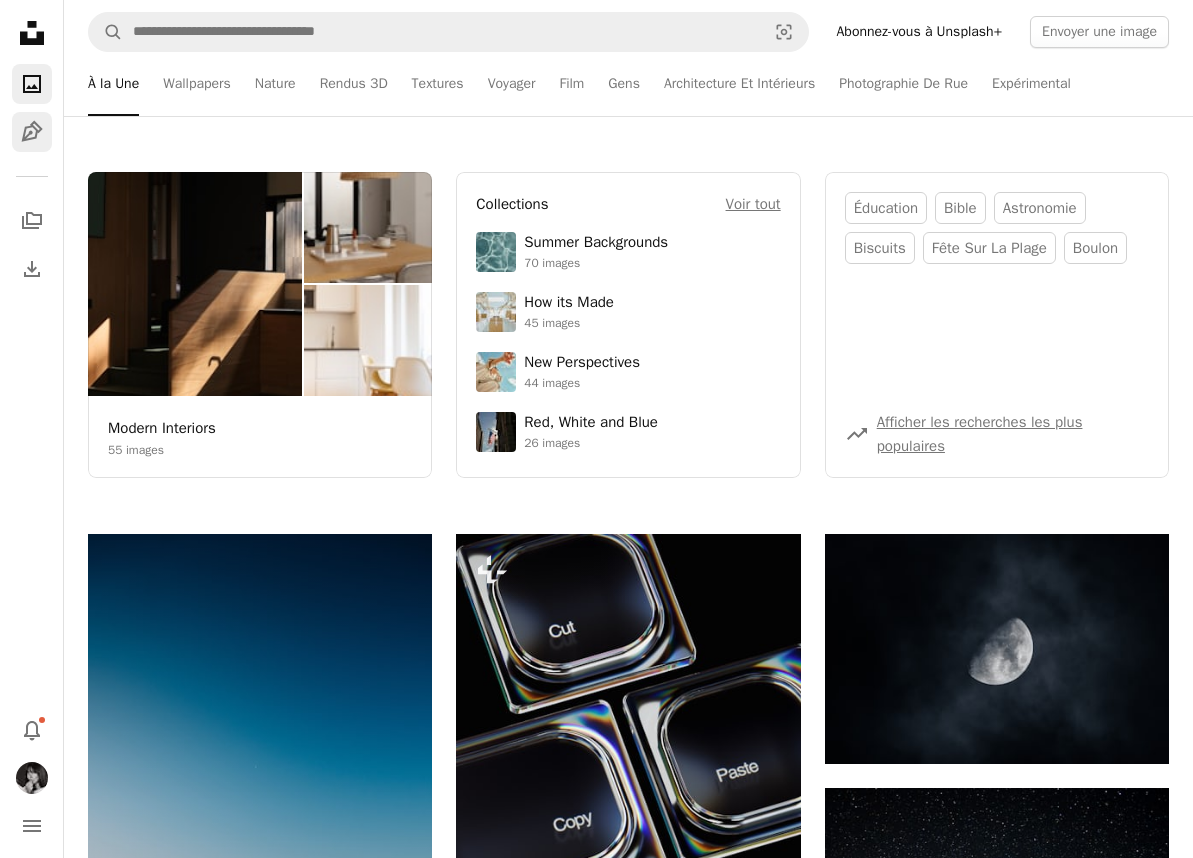 click on "Unsplash logo Accueil Unsplash A photo Pen Tool A stack of folders Download Photos Chevron down Bell navigation menu" at bounding box center (32, 429) 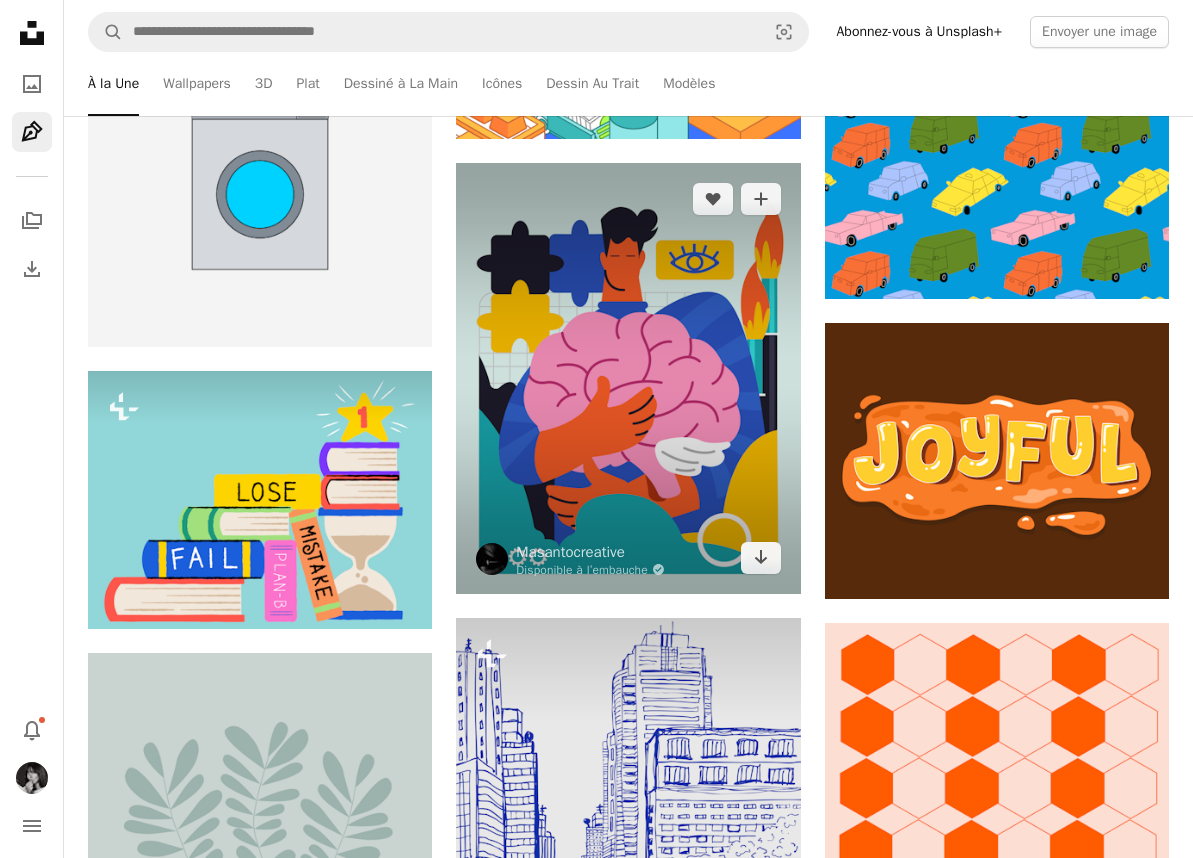 scroll, scrollTop: 4262, scrollLeft: 0, axis: vertical 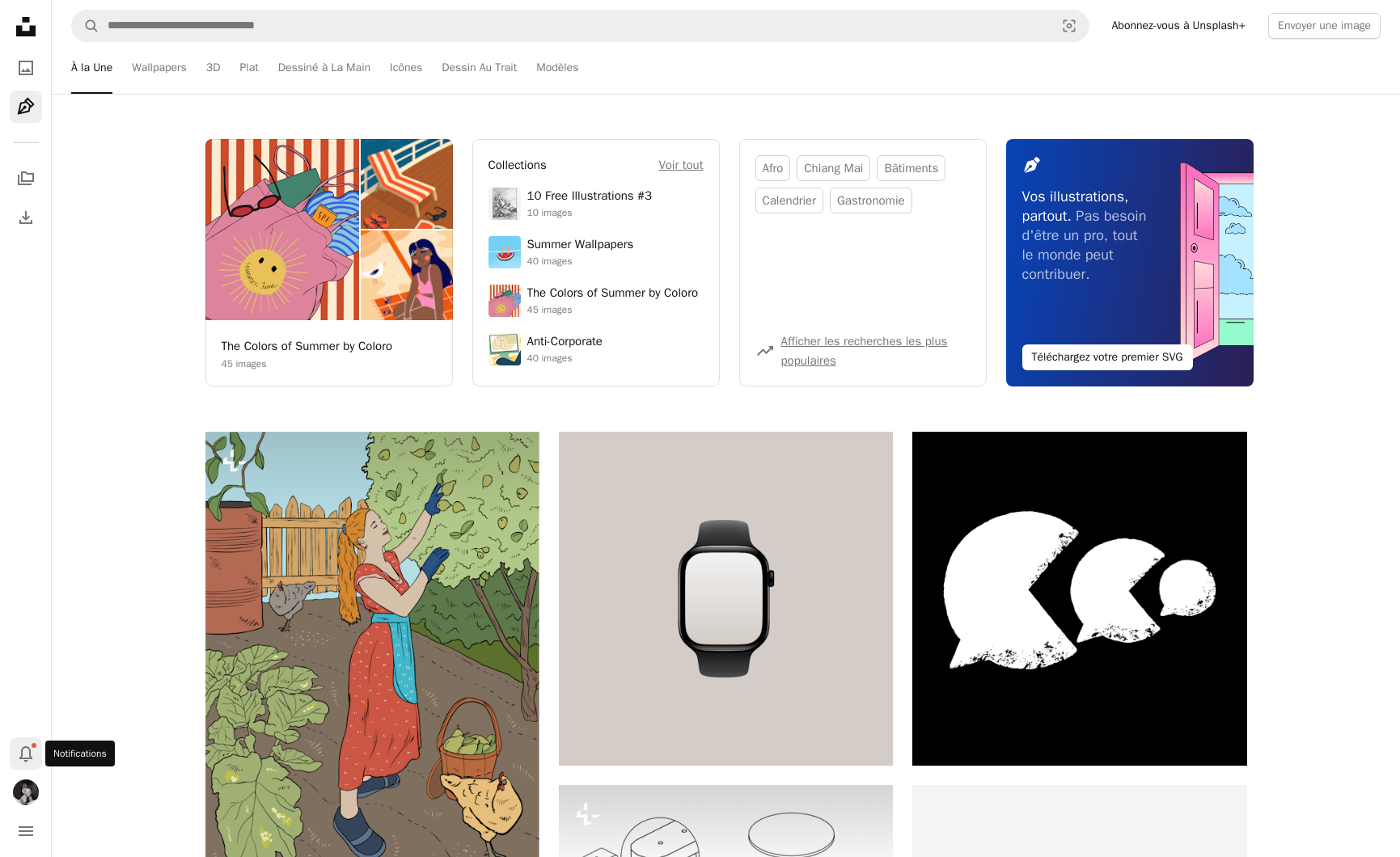 click on "Bell" 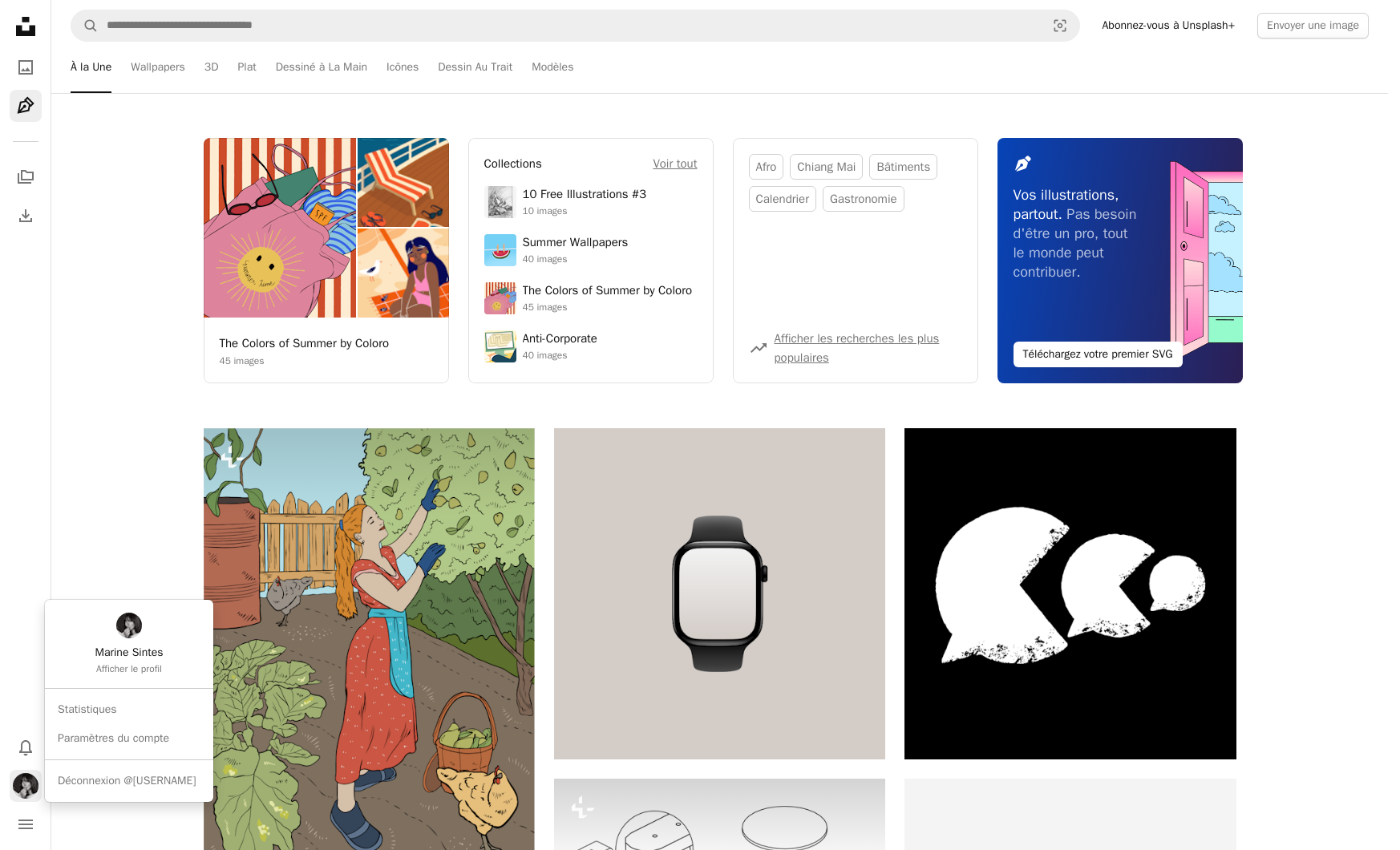 click at bounding box center [26, 786] 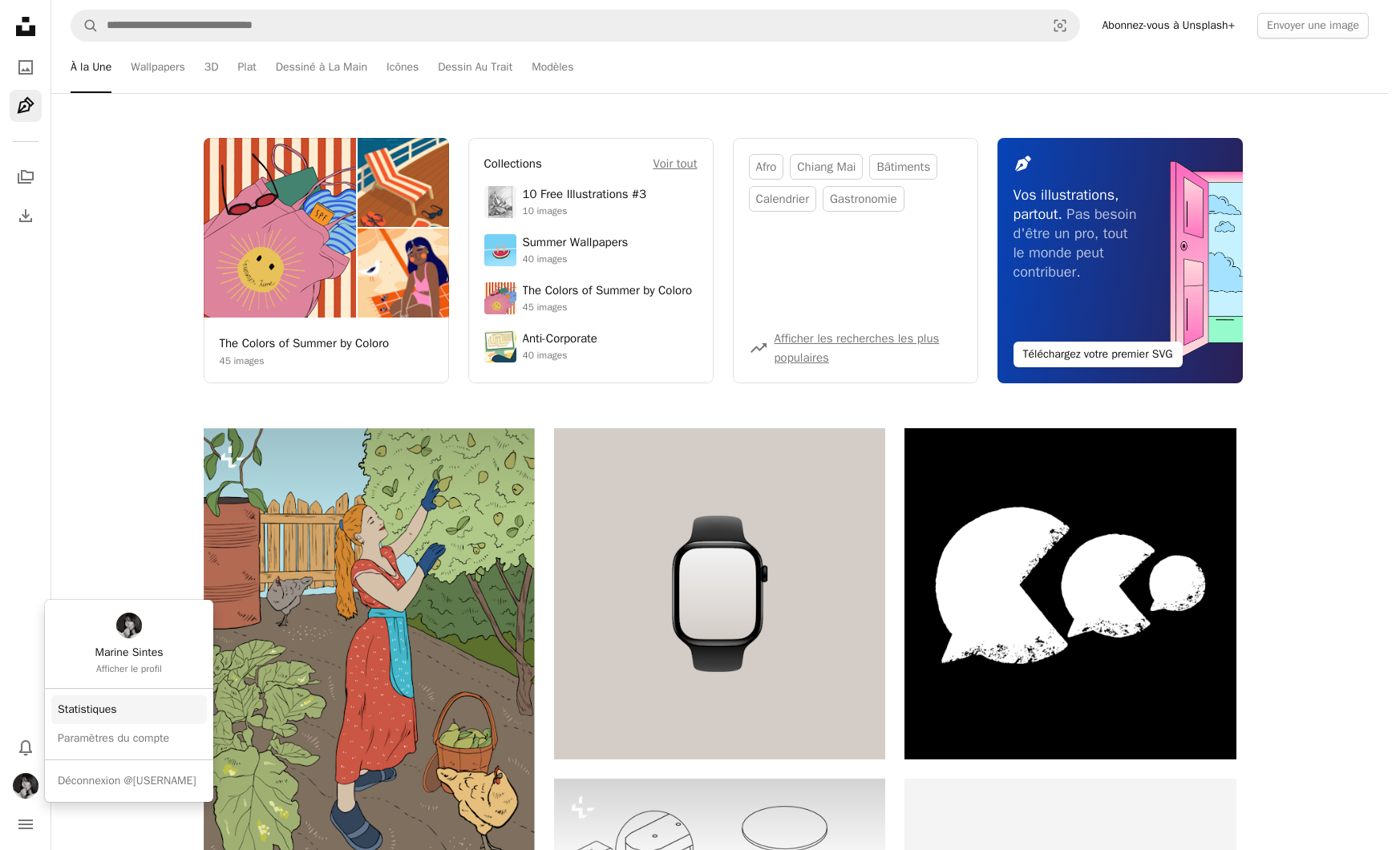 click on "Statistiques" at bounding box center (129, 710) 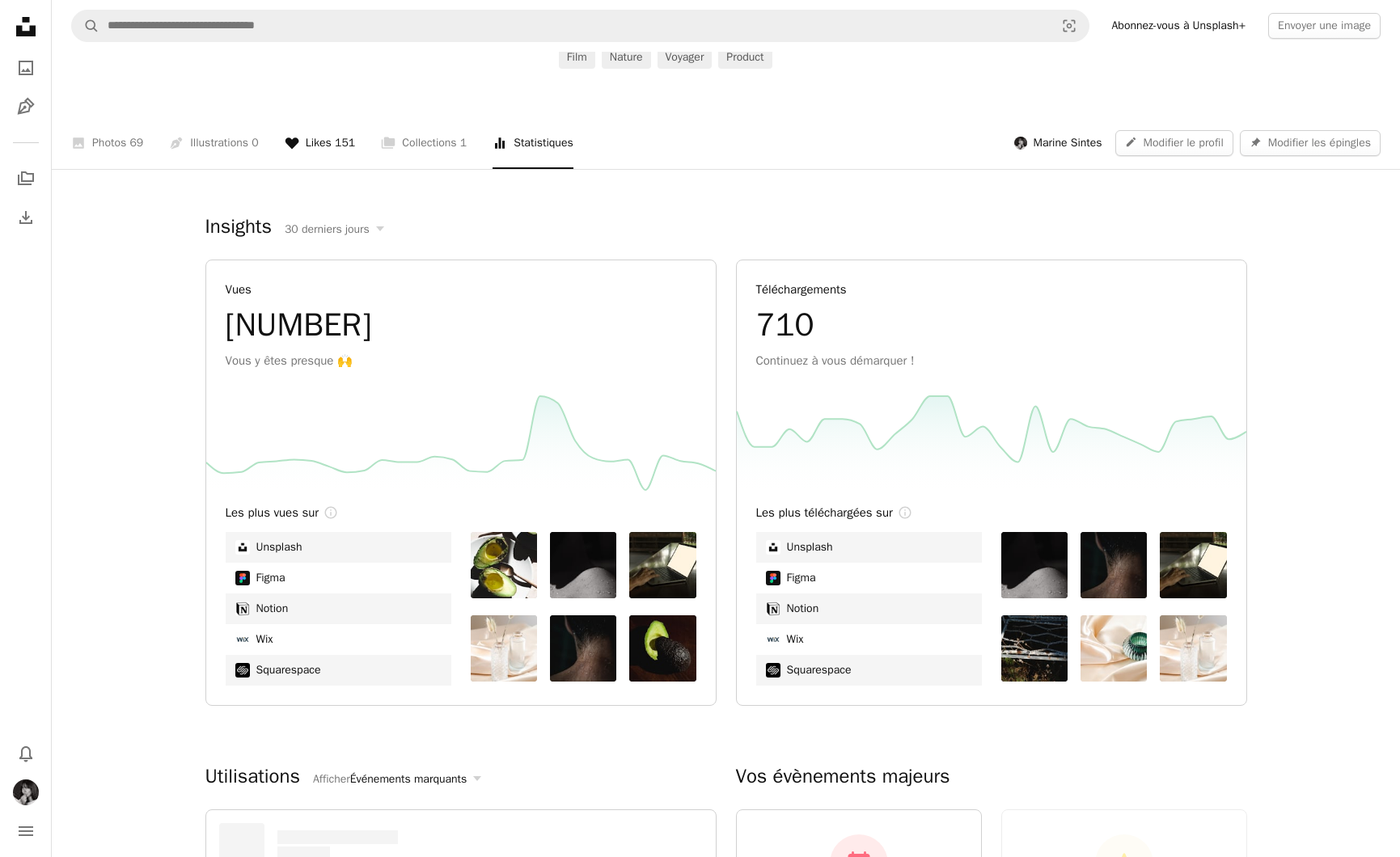 scroll, scrollTop: 164, scrollLeft: 0, axis: vertical 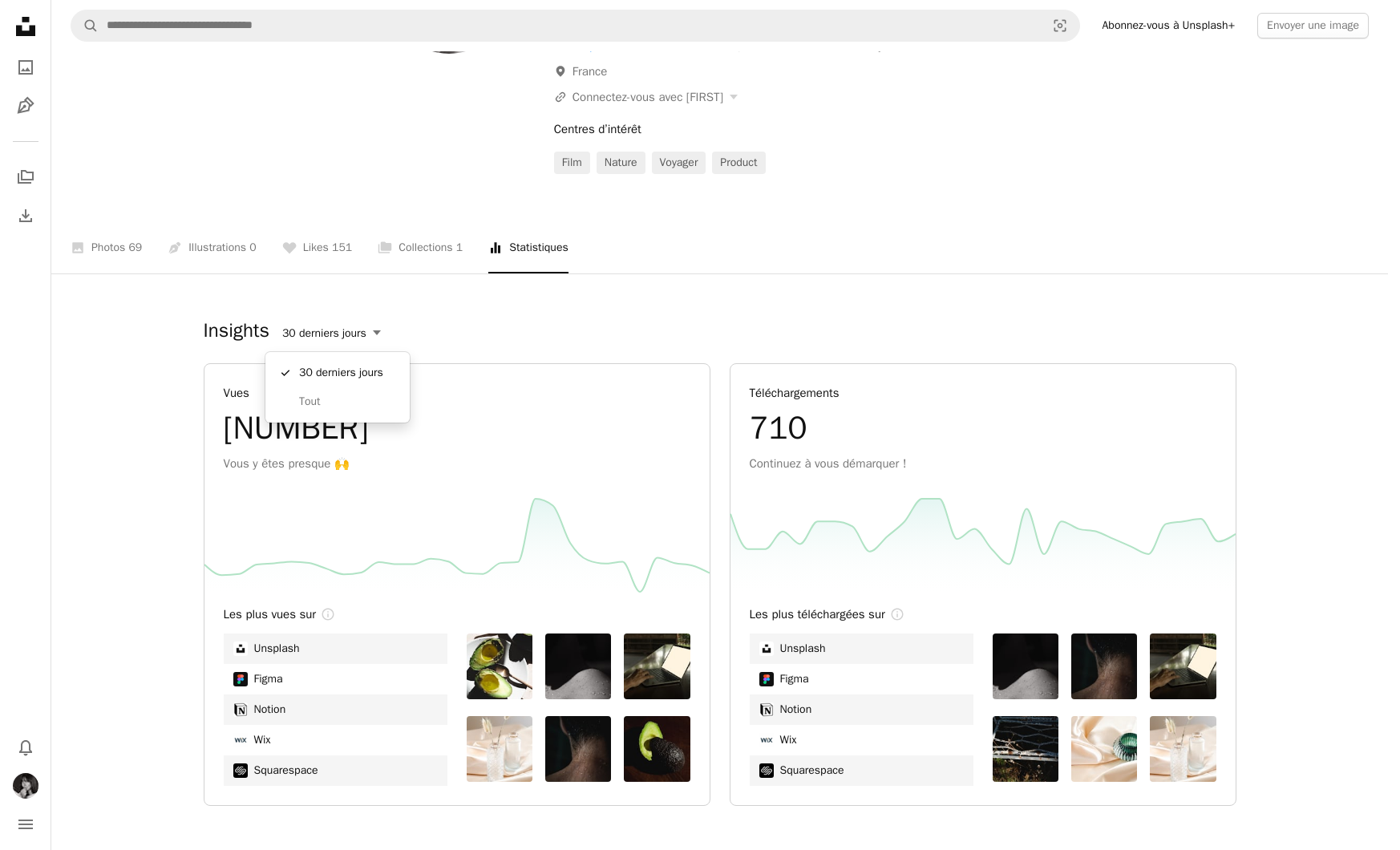 click on "30 derniers jours" at bounding box center (331, 334) 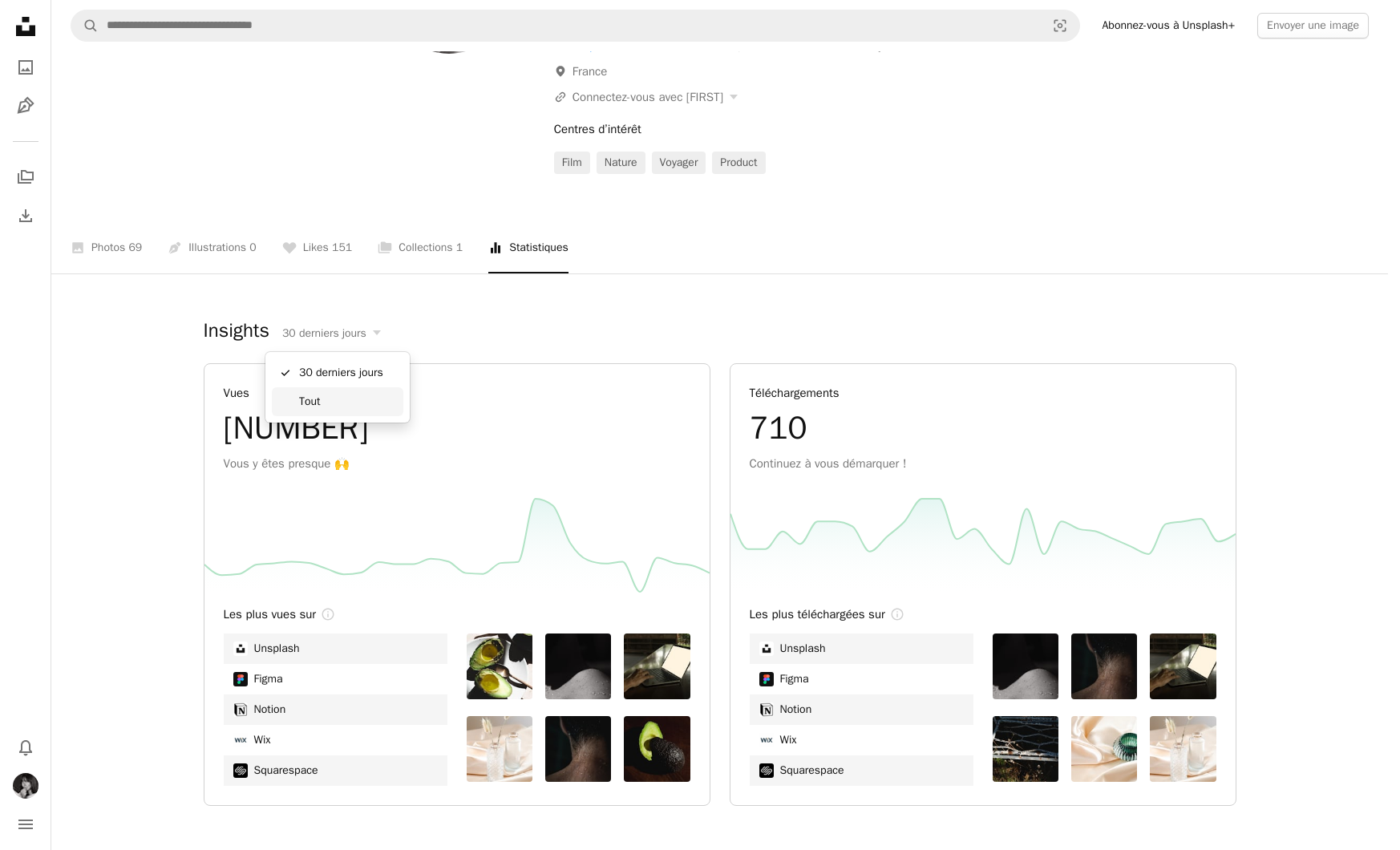 click on "Tout" at bounding box center (348, 402) 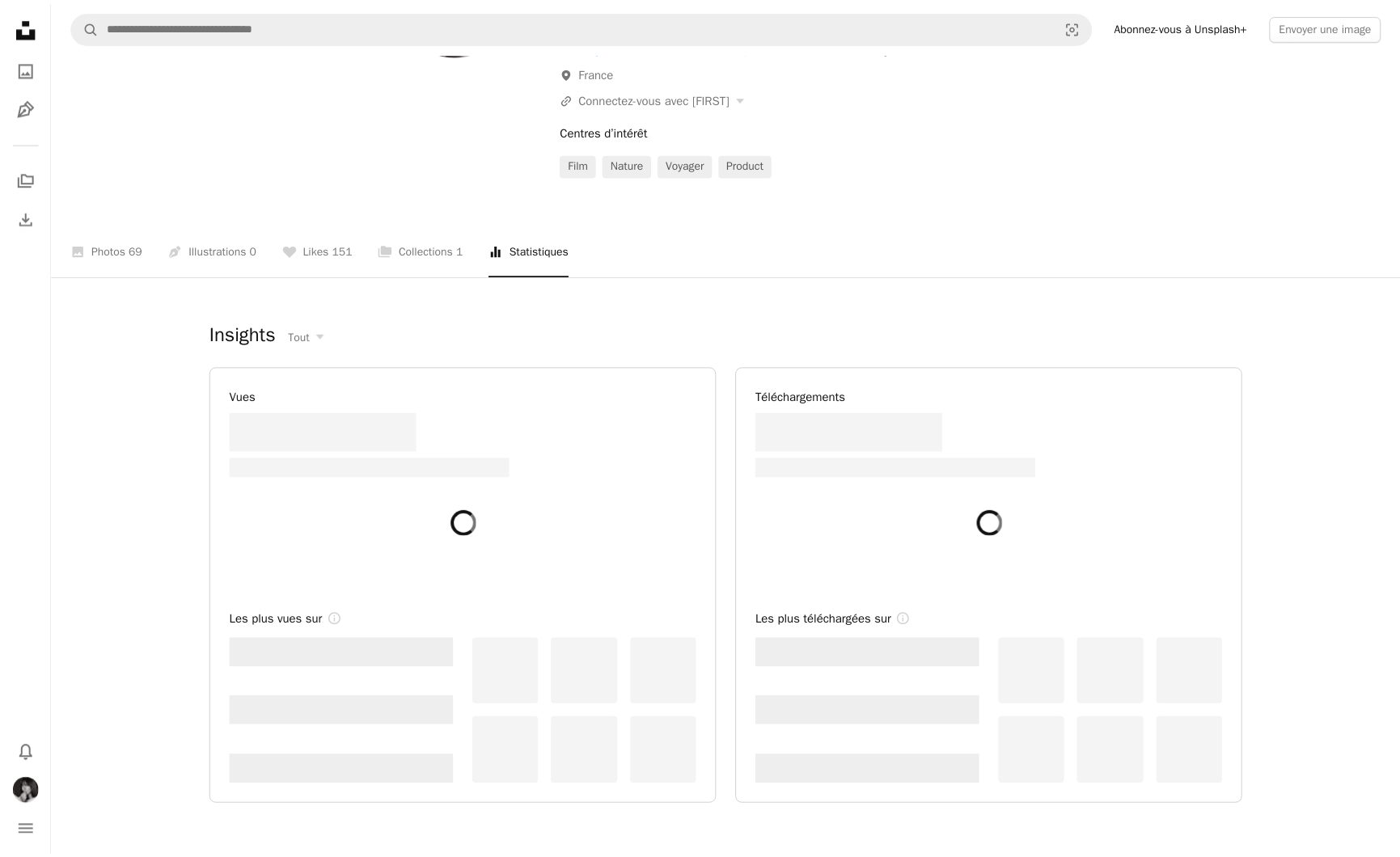 scroll, scrollTop: 164, scrollLeft: 0, axis: vertical 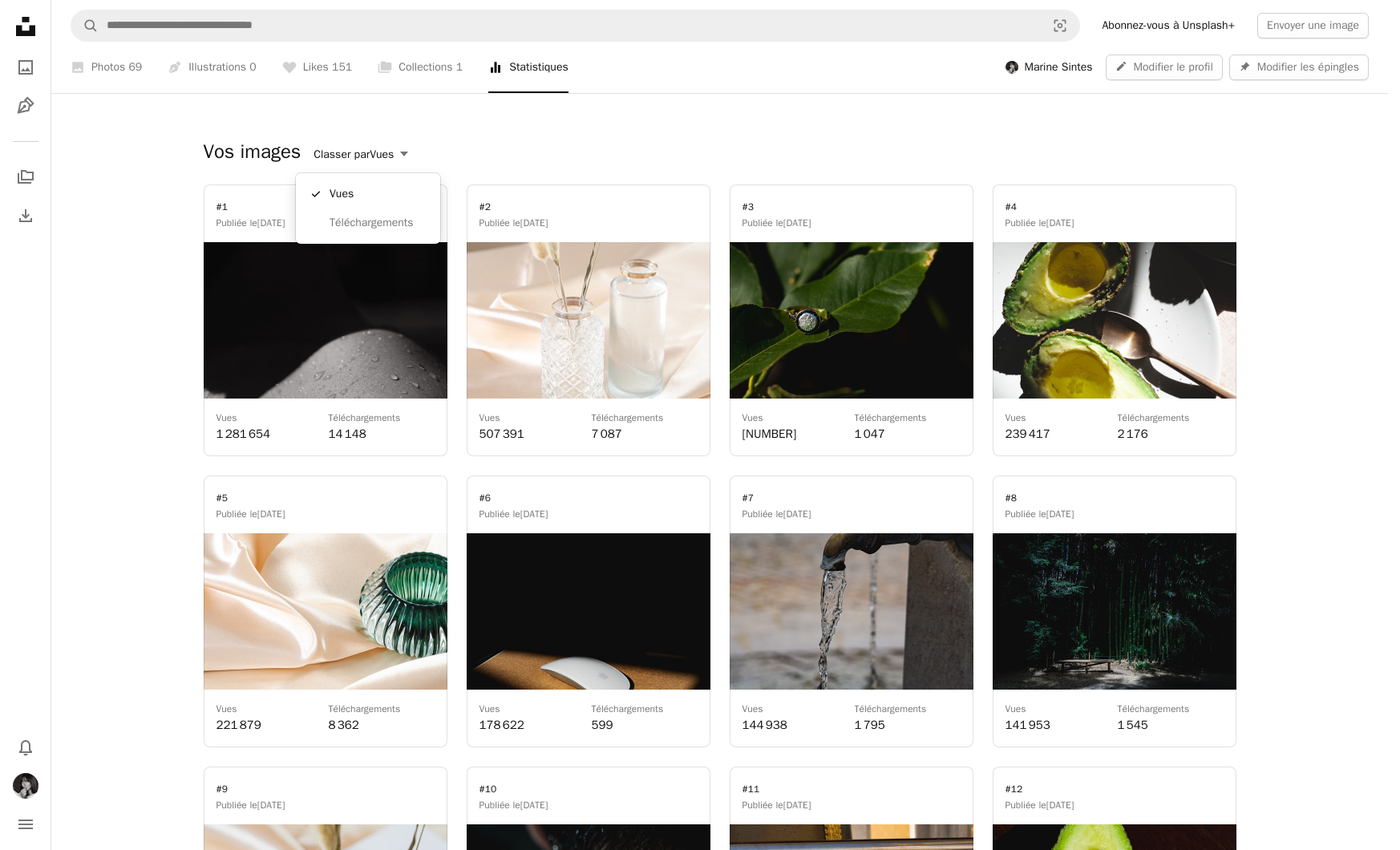 click on "Vues" at bounding box center (382, 154) 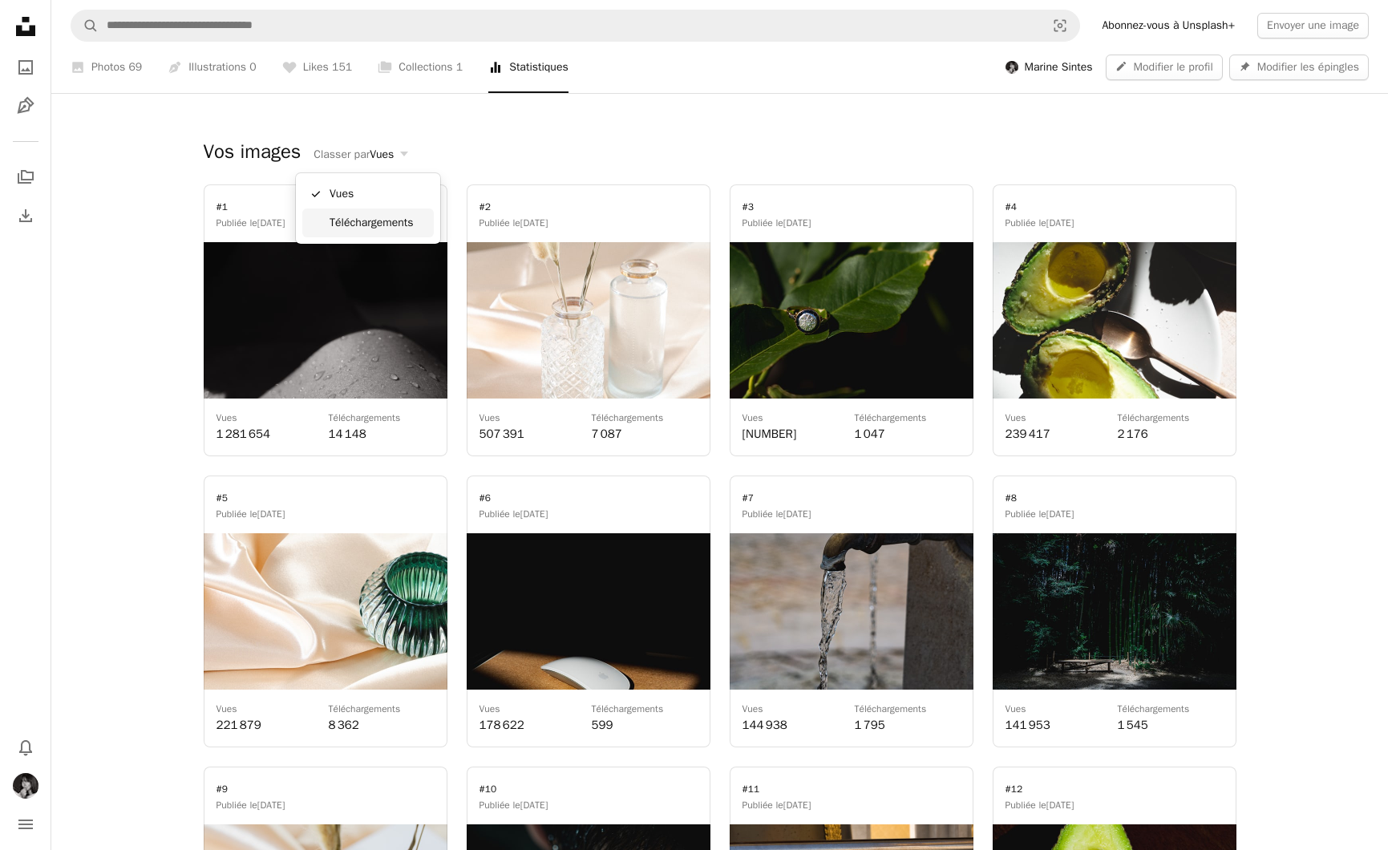 click on "Téléchargements" at bounding box center [368, 223] 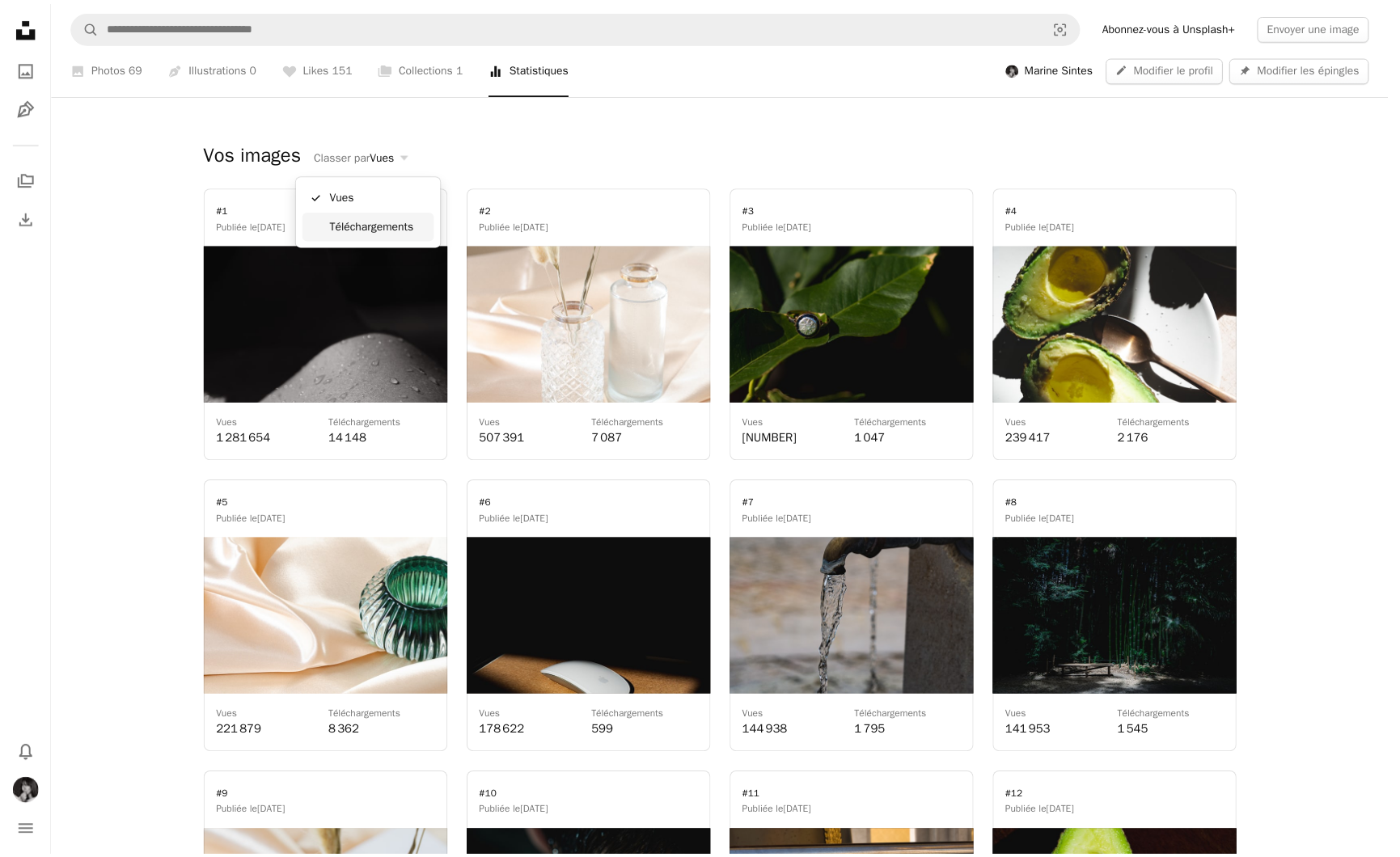 scroll, scrollTop: 1399, scrollLeft: 0, axis: vertical 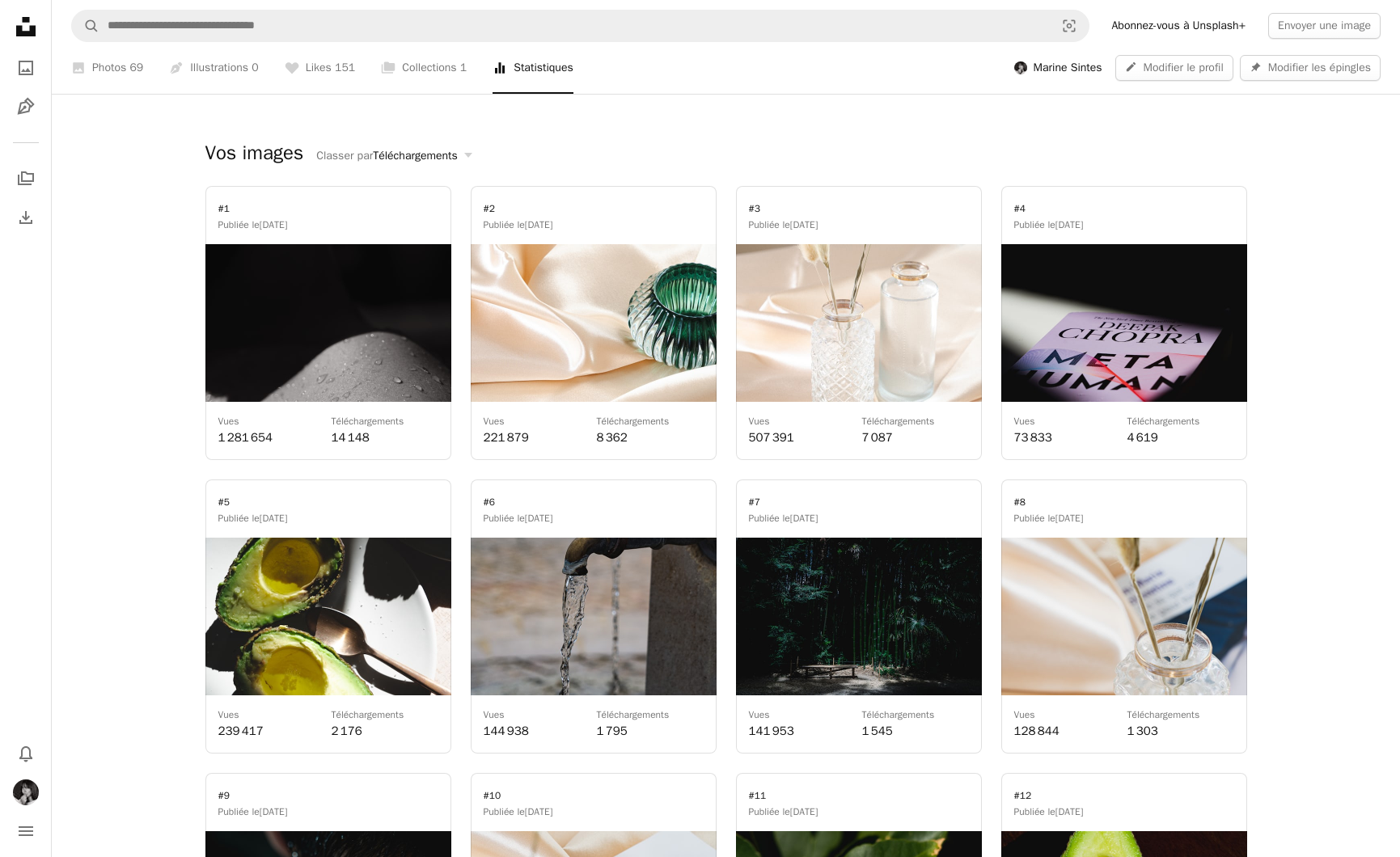 click at bounding box center (328, 323) 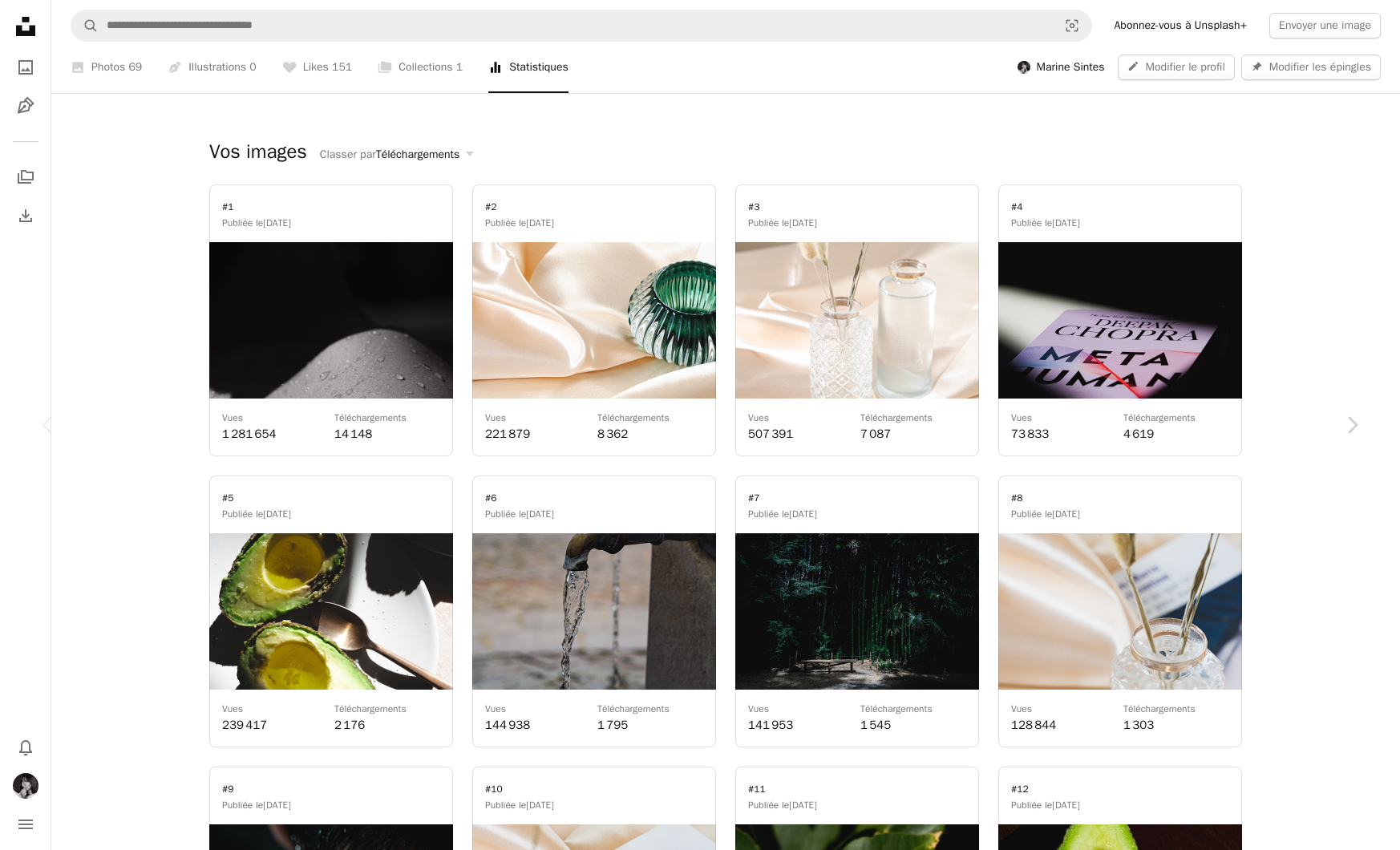 click on "Plus sign for Unsplash+" 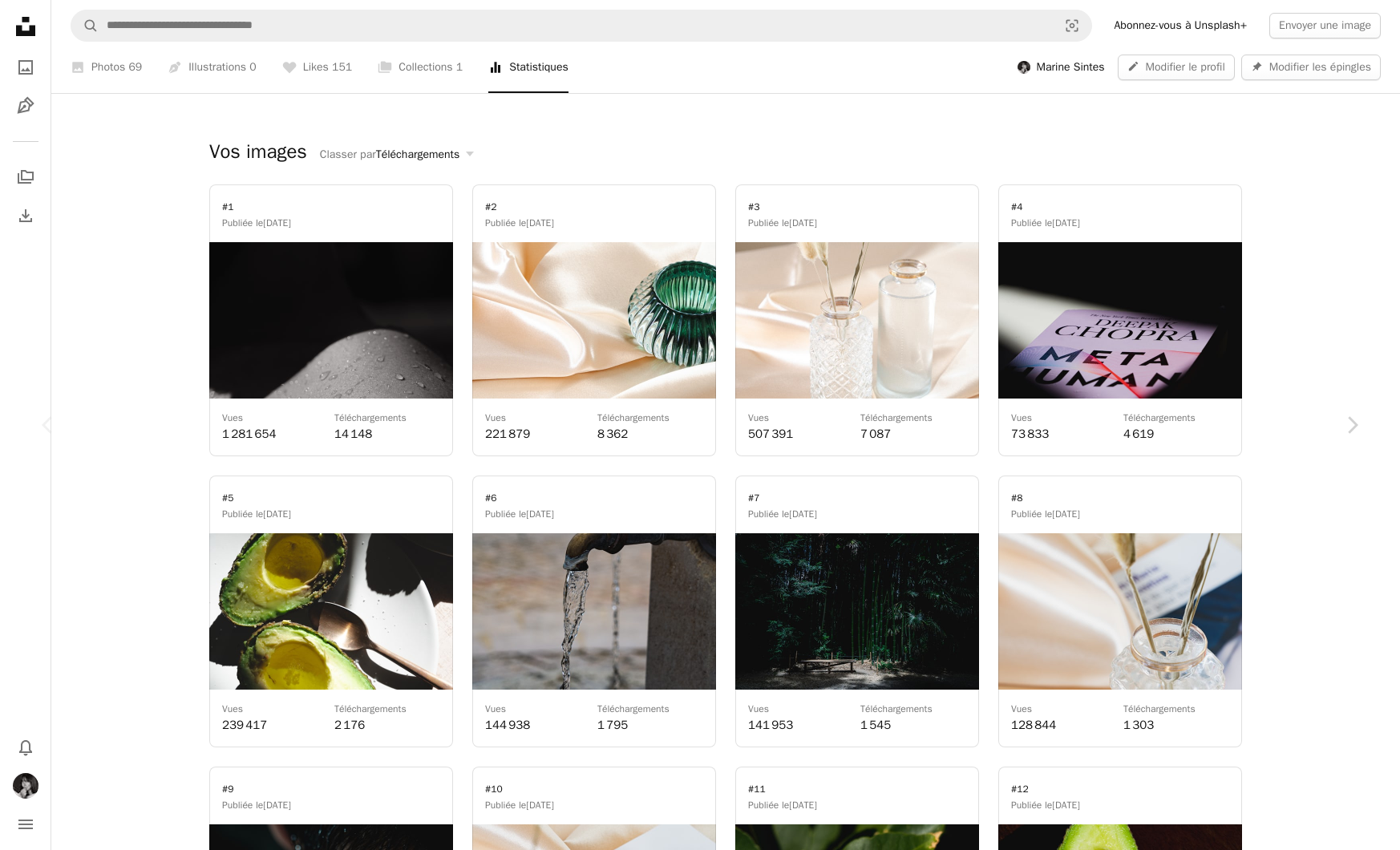 click on "An X shape Premium, images prêtes à l’emploi. Profitez d’un accès illimité. A plus sign Contenu ajouté chaque mois réservé aux membres A plus sign Téléchargements libres de droits illimités A plus sign Illustrations  Nouveau A plus sign Protections juridiques renforcées annuel 62 %  de réduction mensuel 16 €   6 € EUR par mois * Abonnez-vous à  Unsplash+ * Facturé à l’avance en cas de paiement annuel  72 € Plus les taxes applicables. Renouvellement automatique. Annuler à tout moment." at bounding box center (700, 2983) 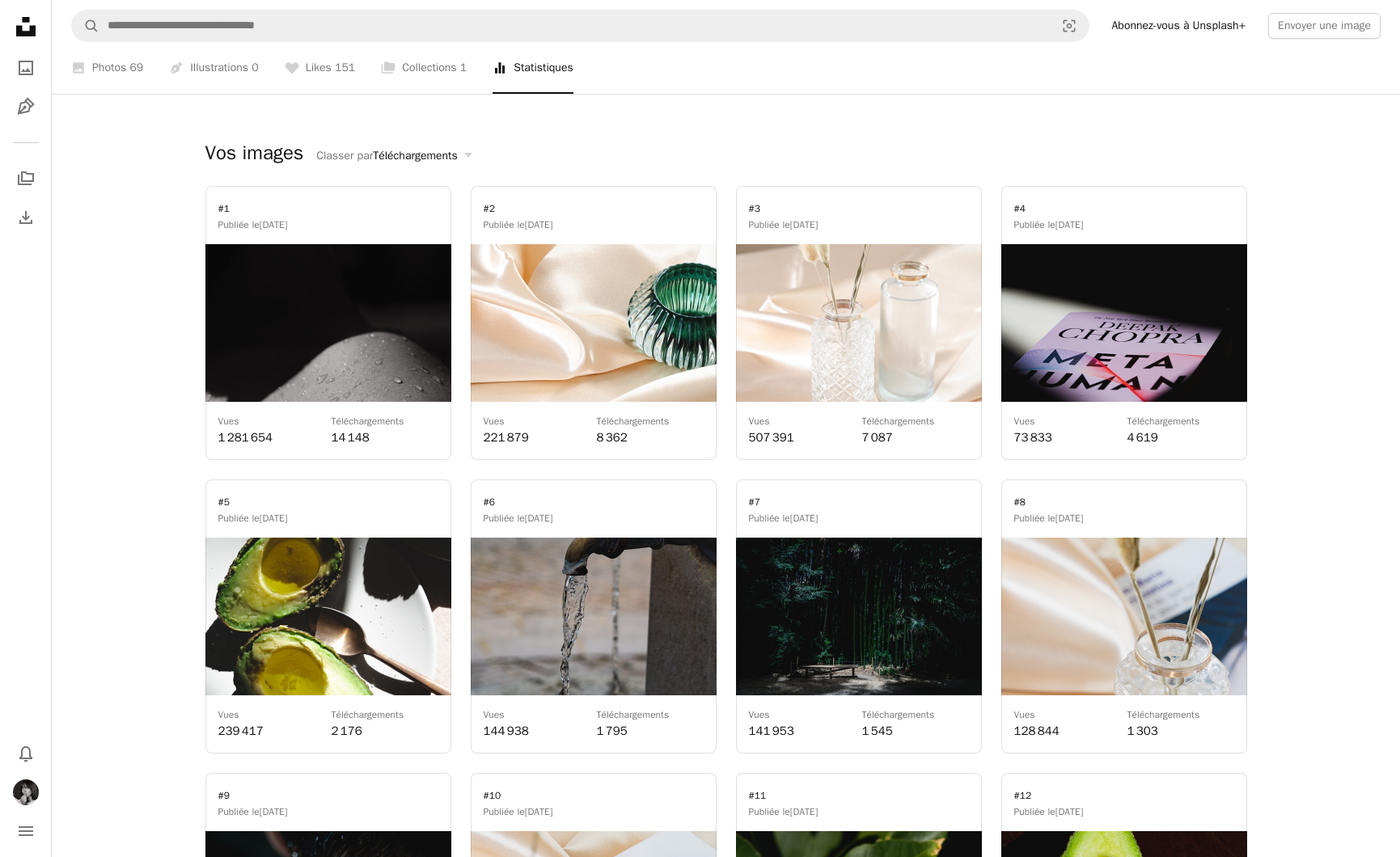 scroll, scrollTop: 27, scrollLeft: 0, axis: vertical 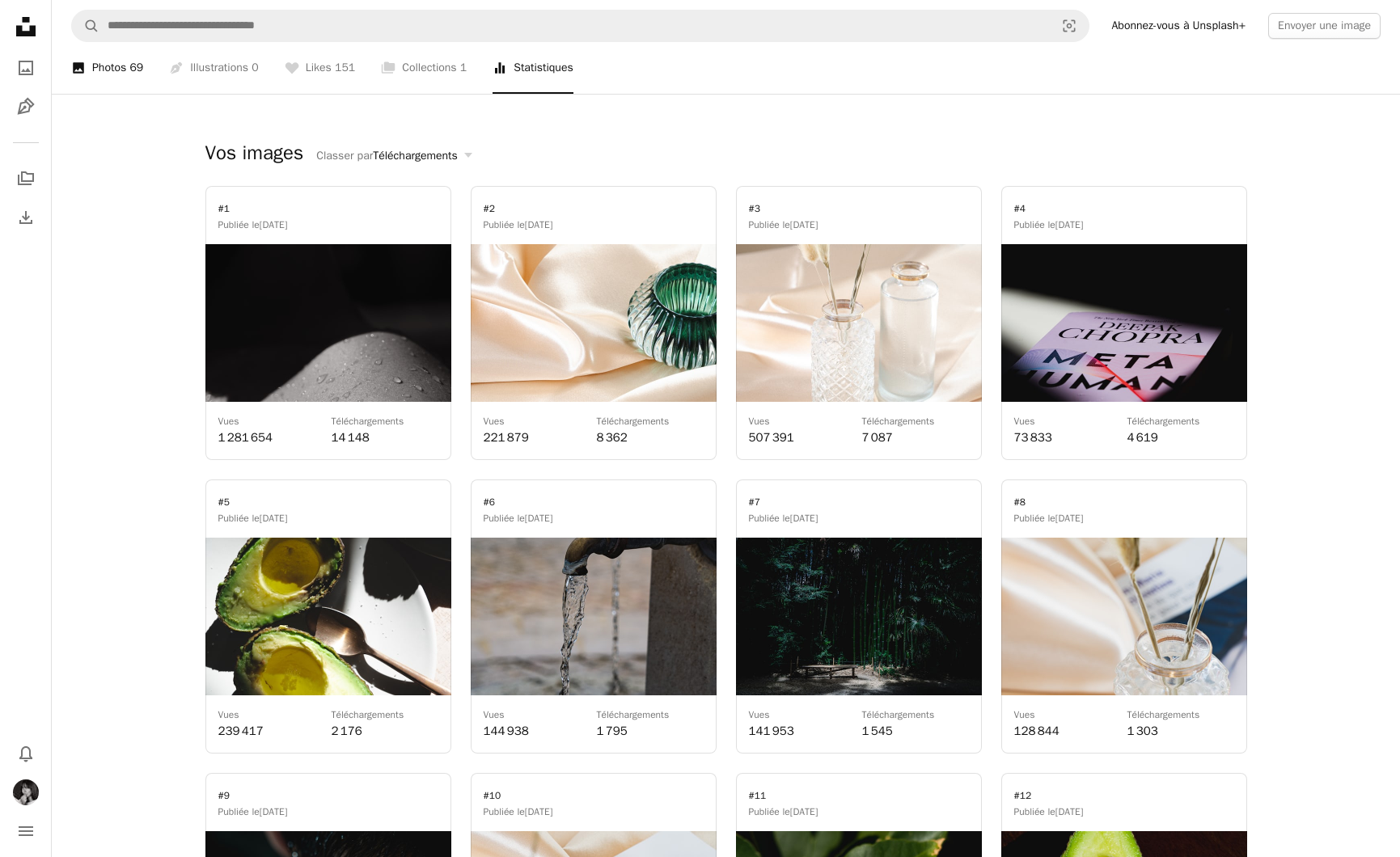 click on "A photo Photos   [NUMBER]" at bounding box center [107, 68] 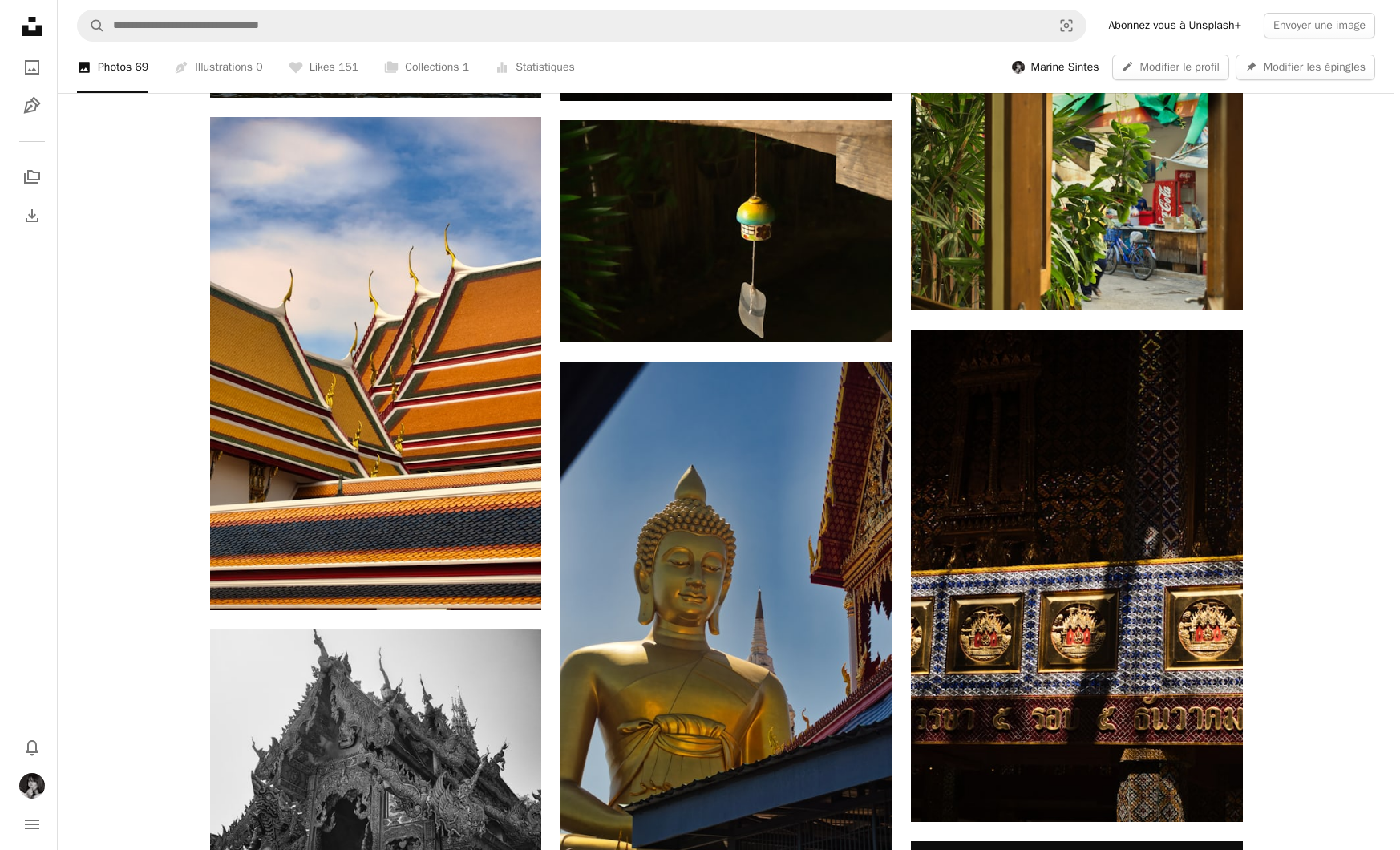 scroll, scrollTop: 749, scrollLeft: 0, axis: vertical 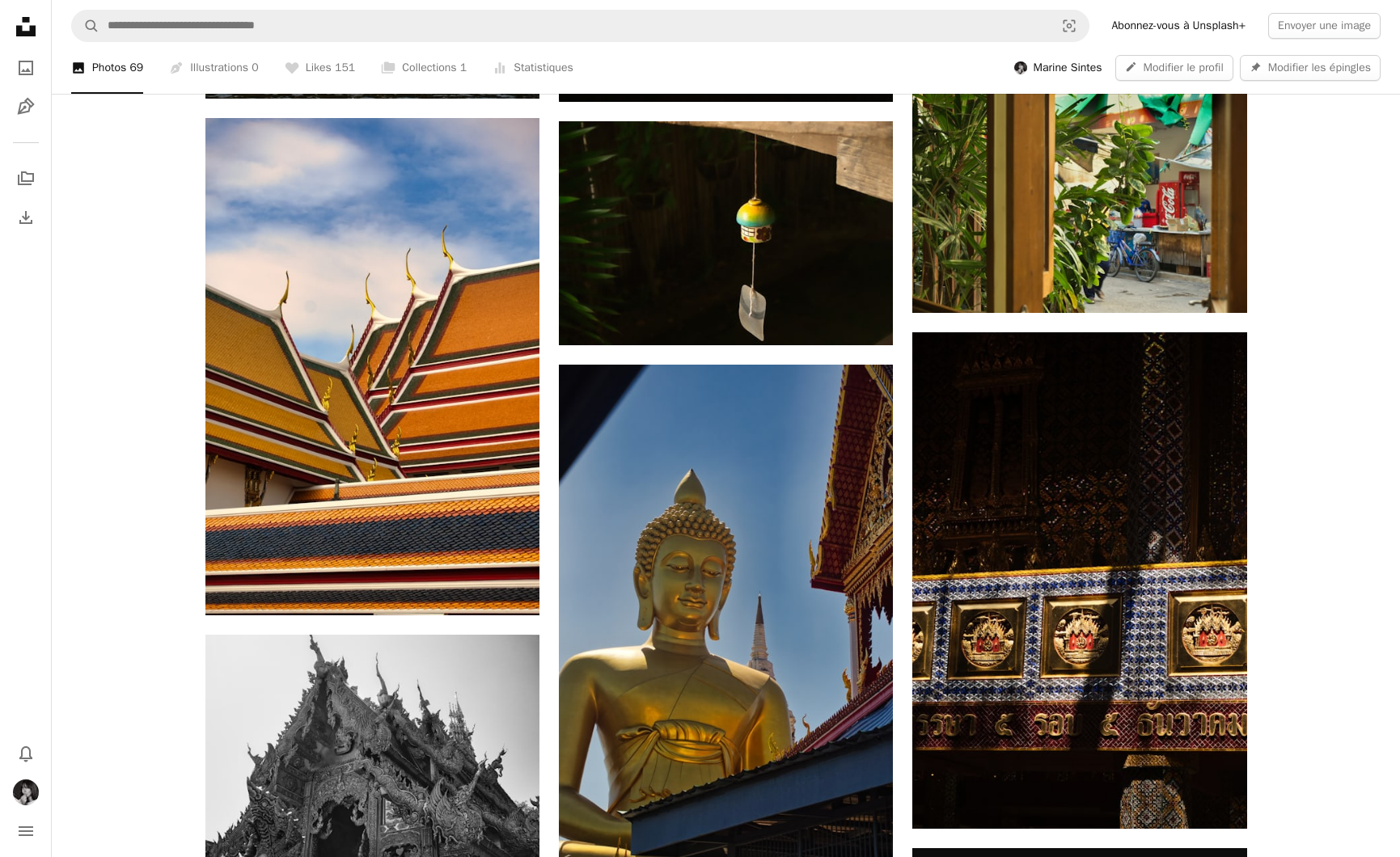 click on "Modifier" at bounding box center [603, -369] 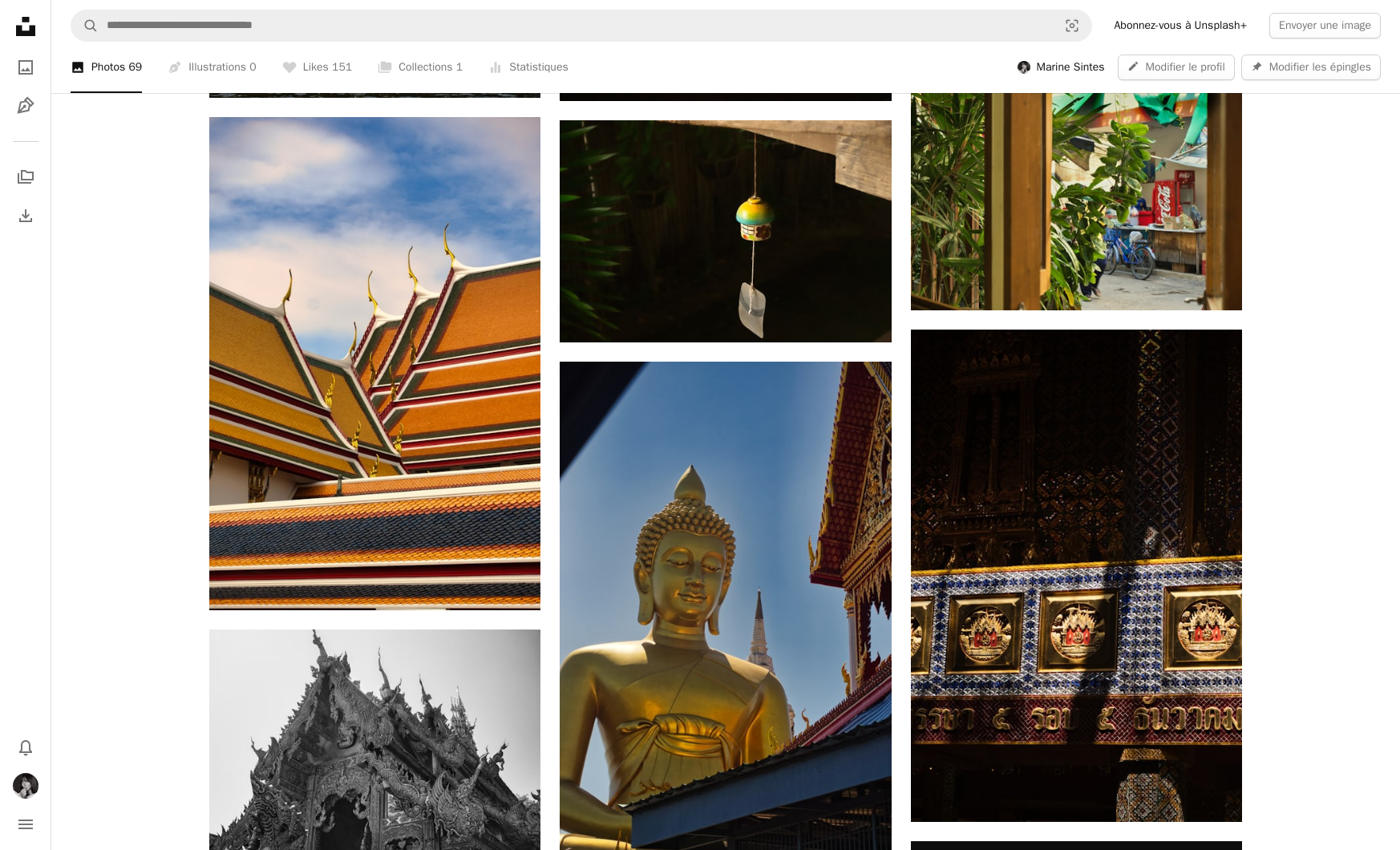 drag, startPoint x: 663, startPoint y: 233, endPoint x: 683, endPoint y: 233, distance: 20 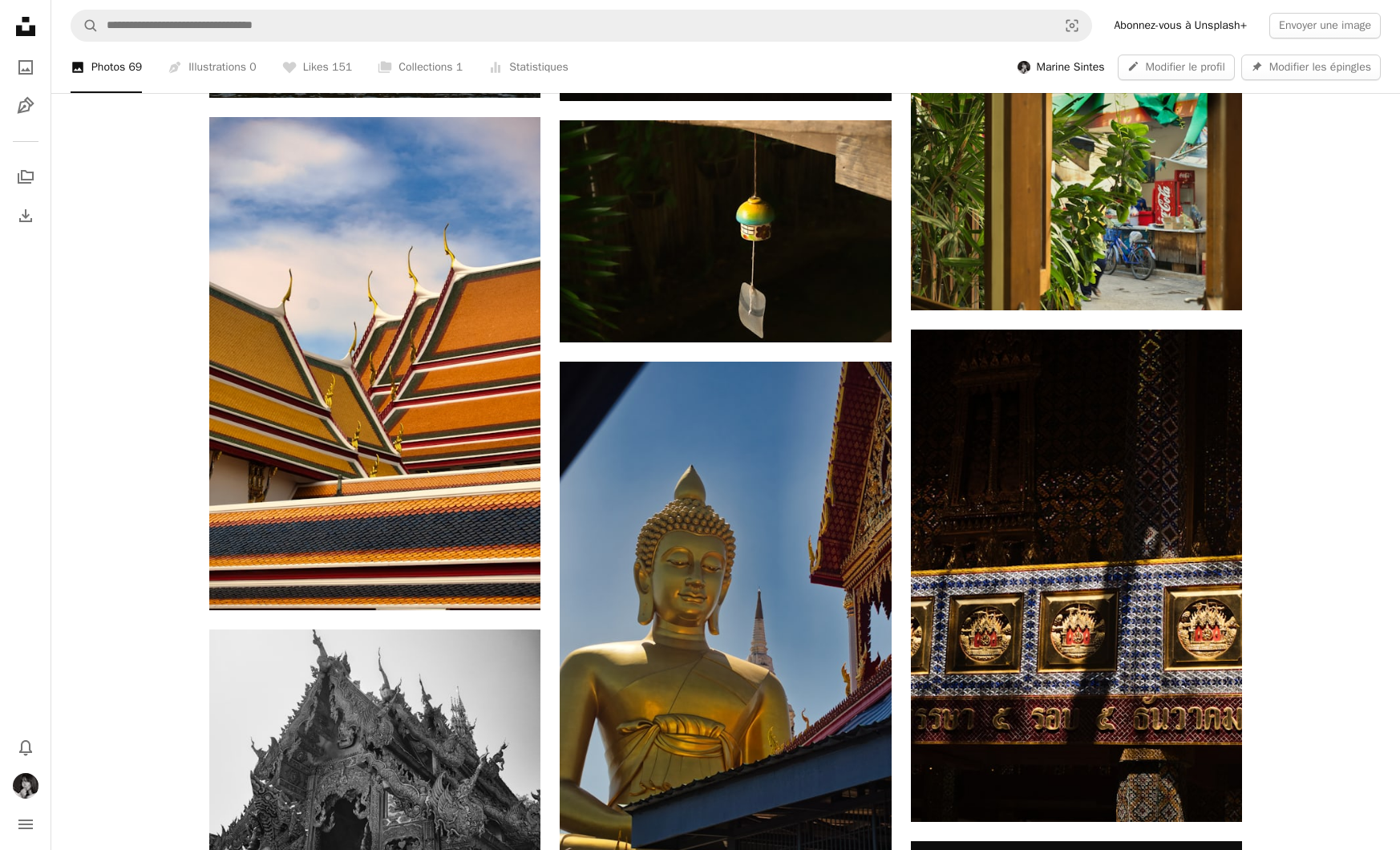click on "Détails" at bounding box center (607, 2672) 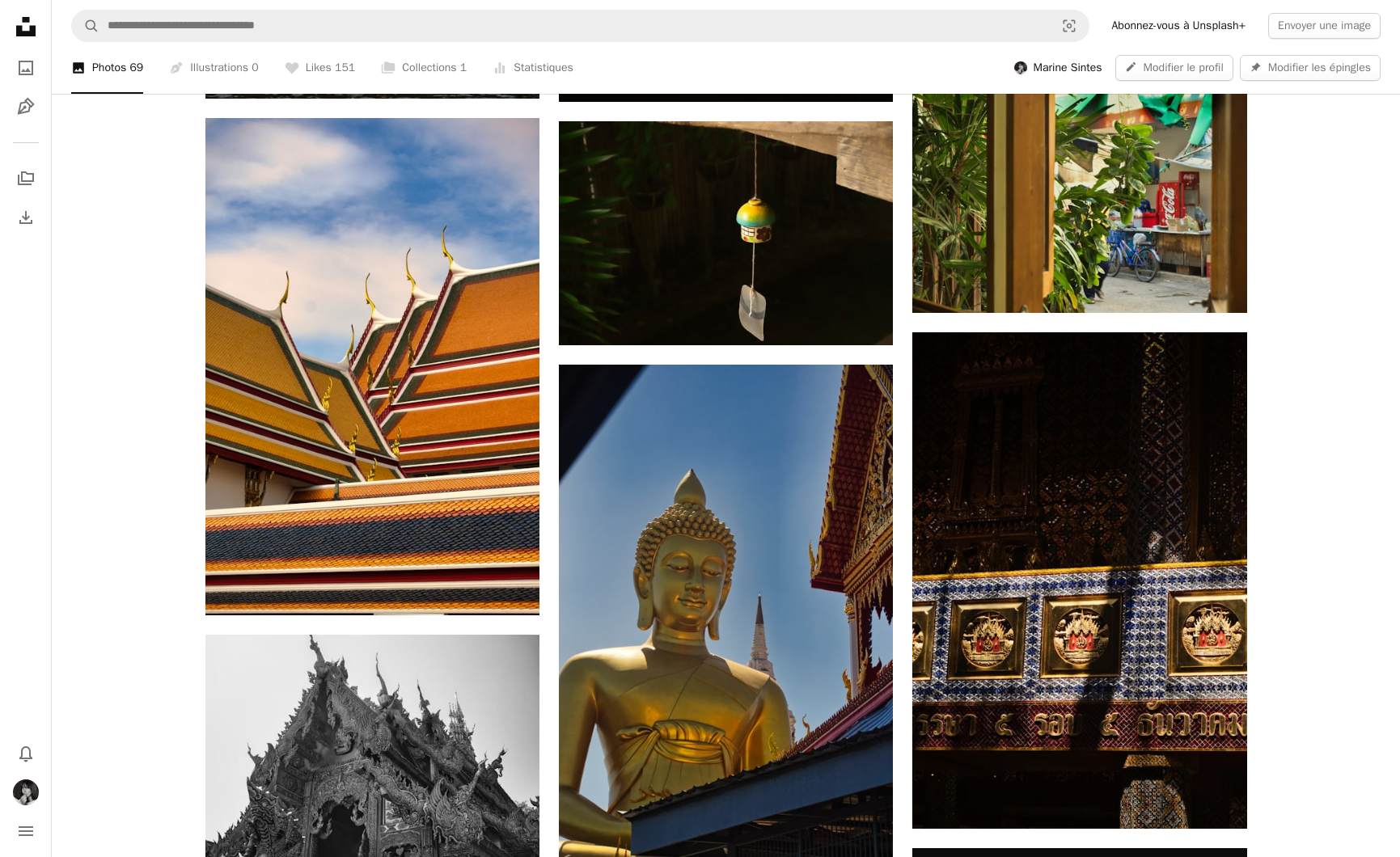 click at bounding box center [725, -148] 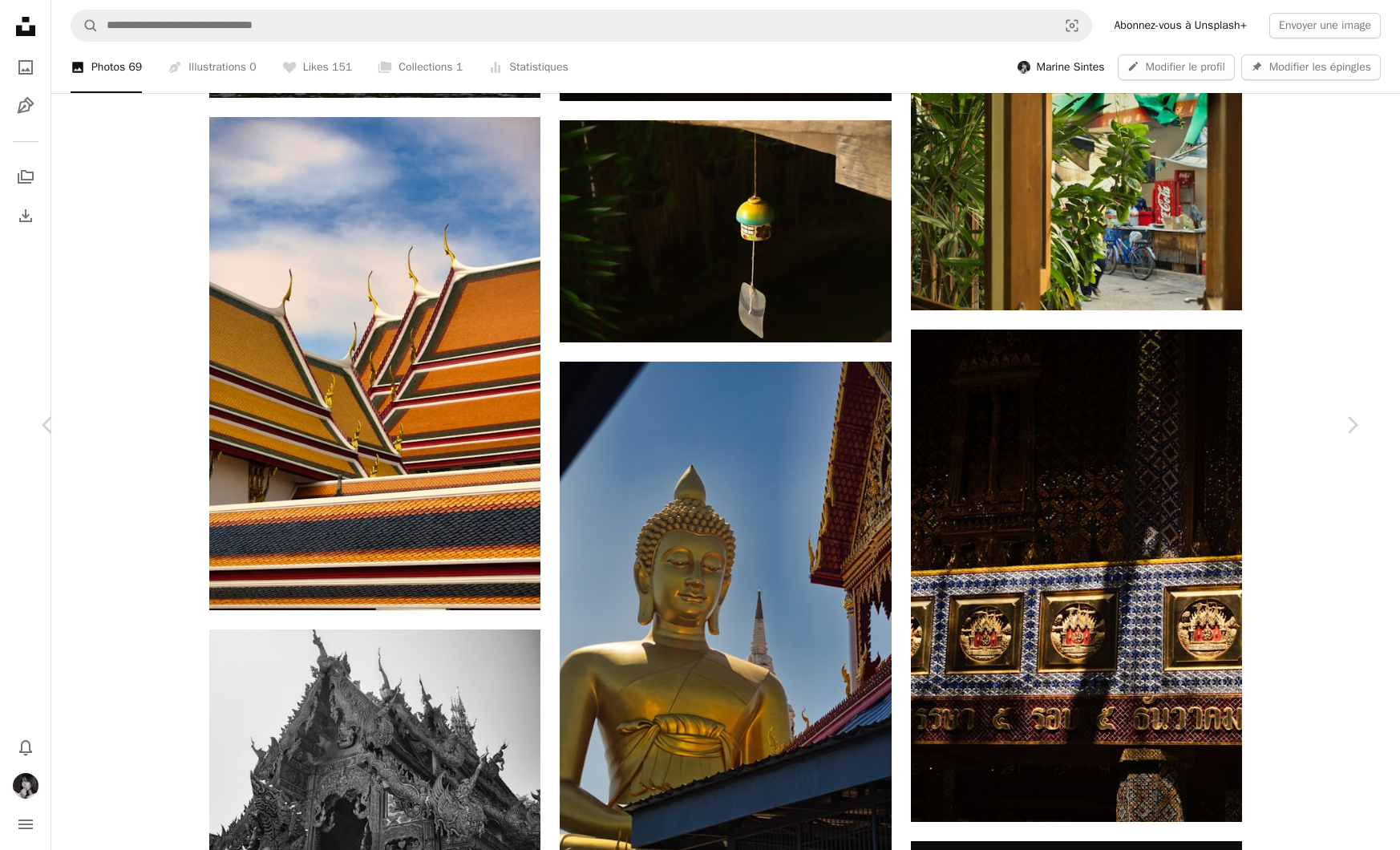 click on "Modifier l’image   Plus sign for Unsplash+" at bounding box center [1106, 2473] 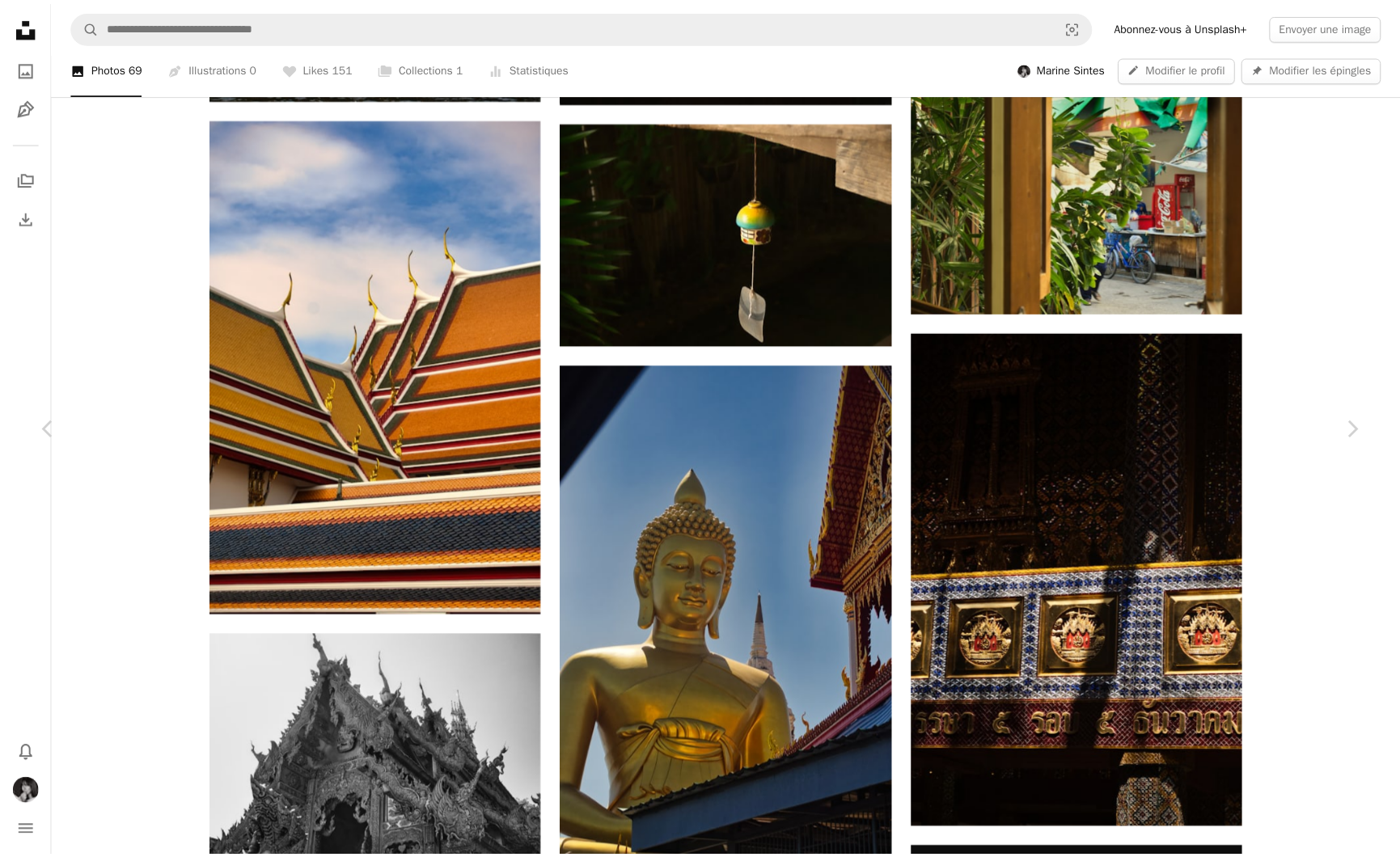 scroll, scrollTop: 0, scrollLeft: 0, axis: both 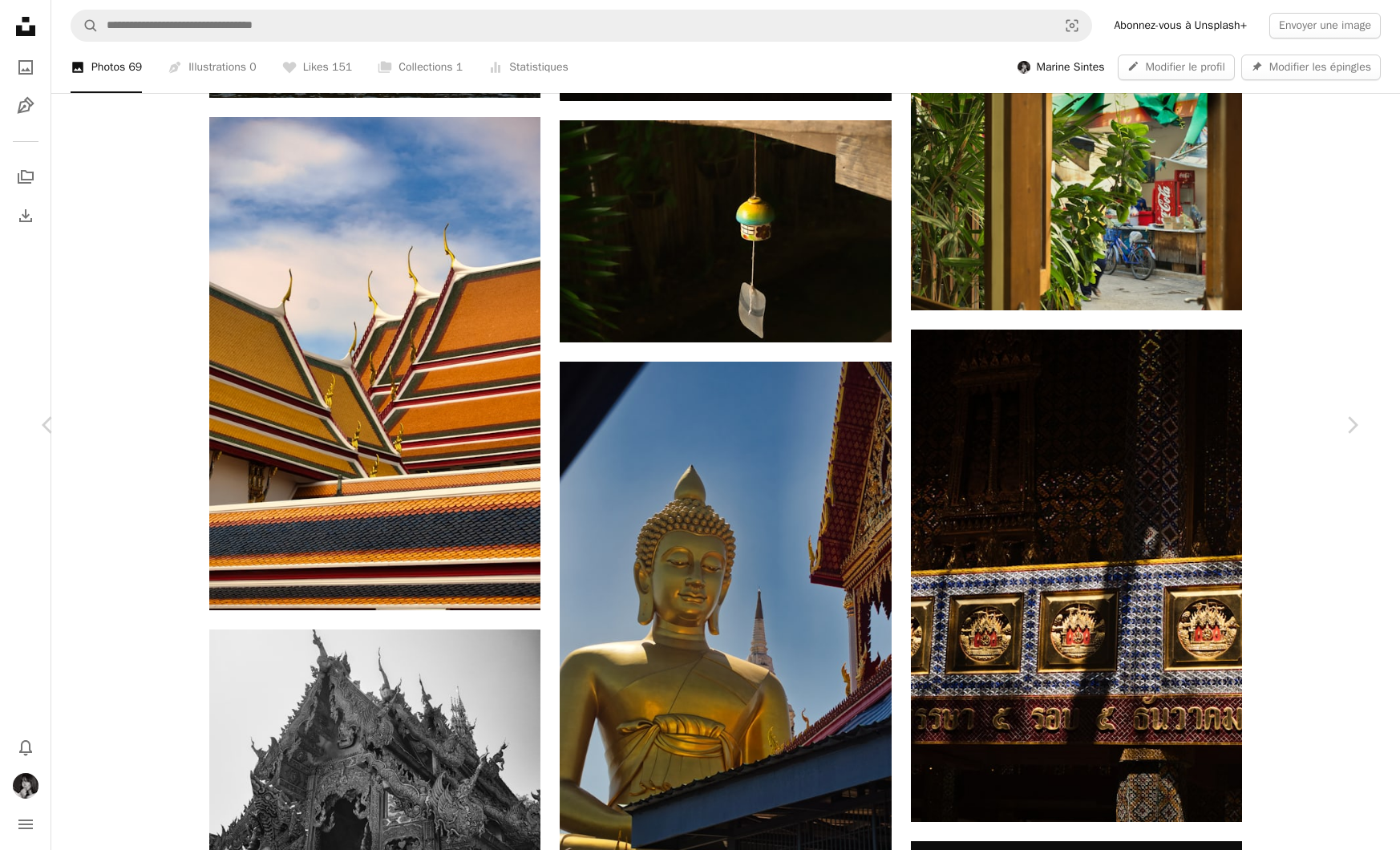 click on "An X shape Chevron left Chevron right [PERSON] Disponible à l’embauche A checkmark inside of a circle Modifier A heart A plus sign Modifier l’image   Plus sign for Unsplash+ Télécharger Chevron down Zoom in Vues 102 109 Téléchargements 506 Modifier A forward-right arrow Partager Info icon Infos A map marker Thaïlande Calendar outlined Publiée le  23 avril 2023 Safety Utilisation gratuite sous la  Licence Unsplash ordinateur portable maquette Travailler sur ordinateur portable l'équilibre travail-vie Maquette d’ordinateur portable ordinateur mobilier table électronique écran clavier d'ordinateur moniteur matériel Matériel informatique Images associées A heart A plus sign Flipsnack Arrow pointing down Plus sign for Unsplash+ A heart A plus sign Getty Images Pour  Unsplash+ A lock   Télécharger A heart A plus sign Unsplash Arrow pointing down A heart A plus sign [PERSON] Disponible à l’embauche A checkmark inside of a circle Arrow pointing down Plus sign for Unsplash+ Pour" at bounding box center (700, 2860) 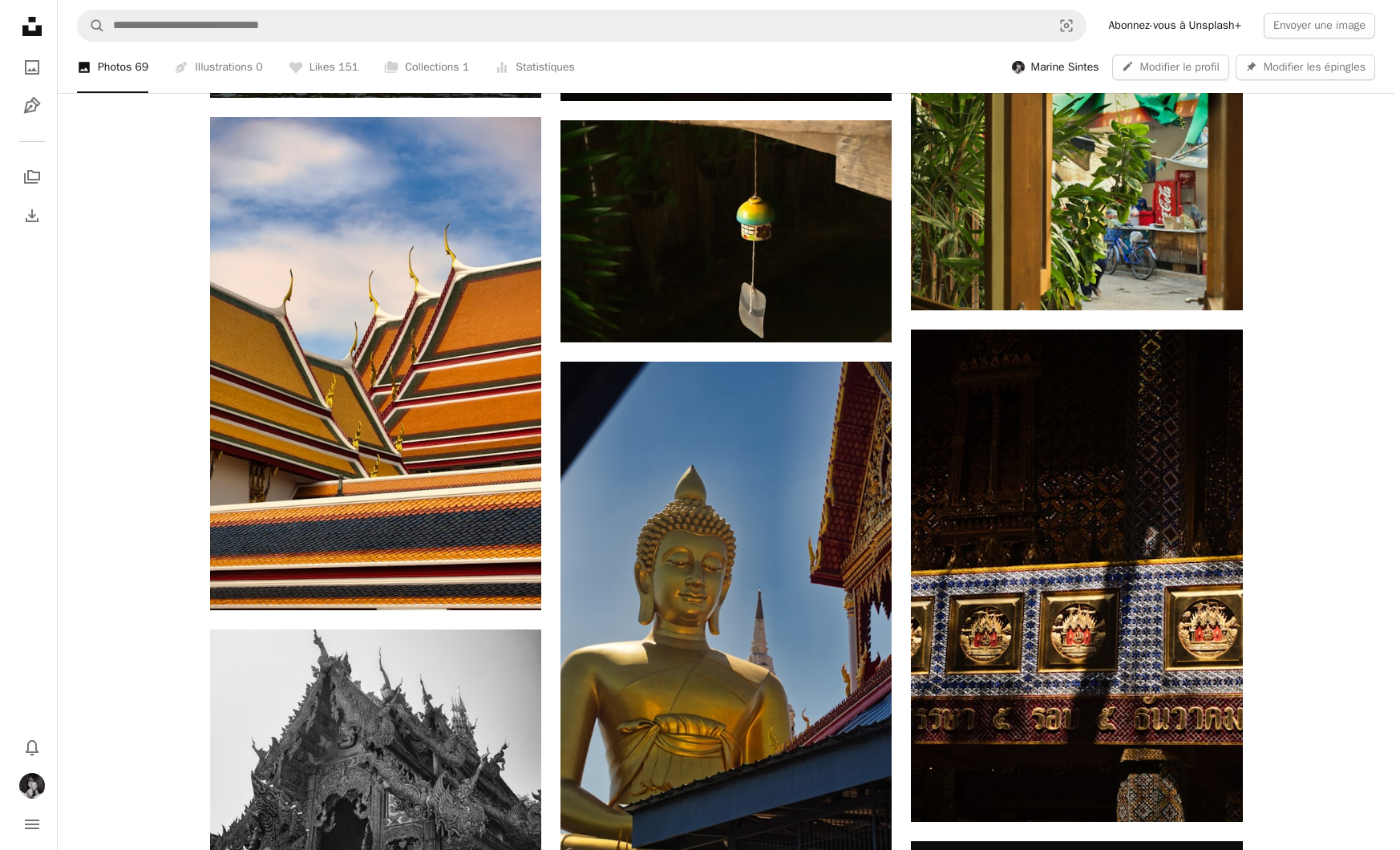 scroll, scrollTop: 622, scrollLeft: 0, axis: vertical 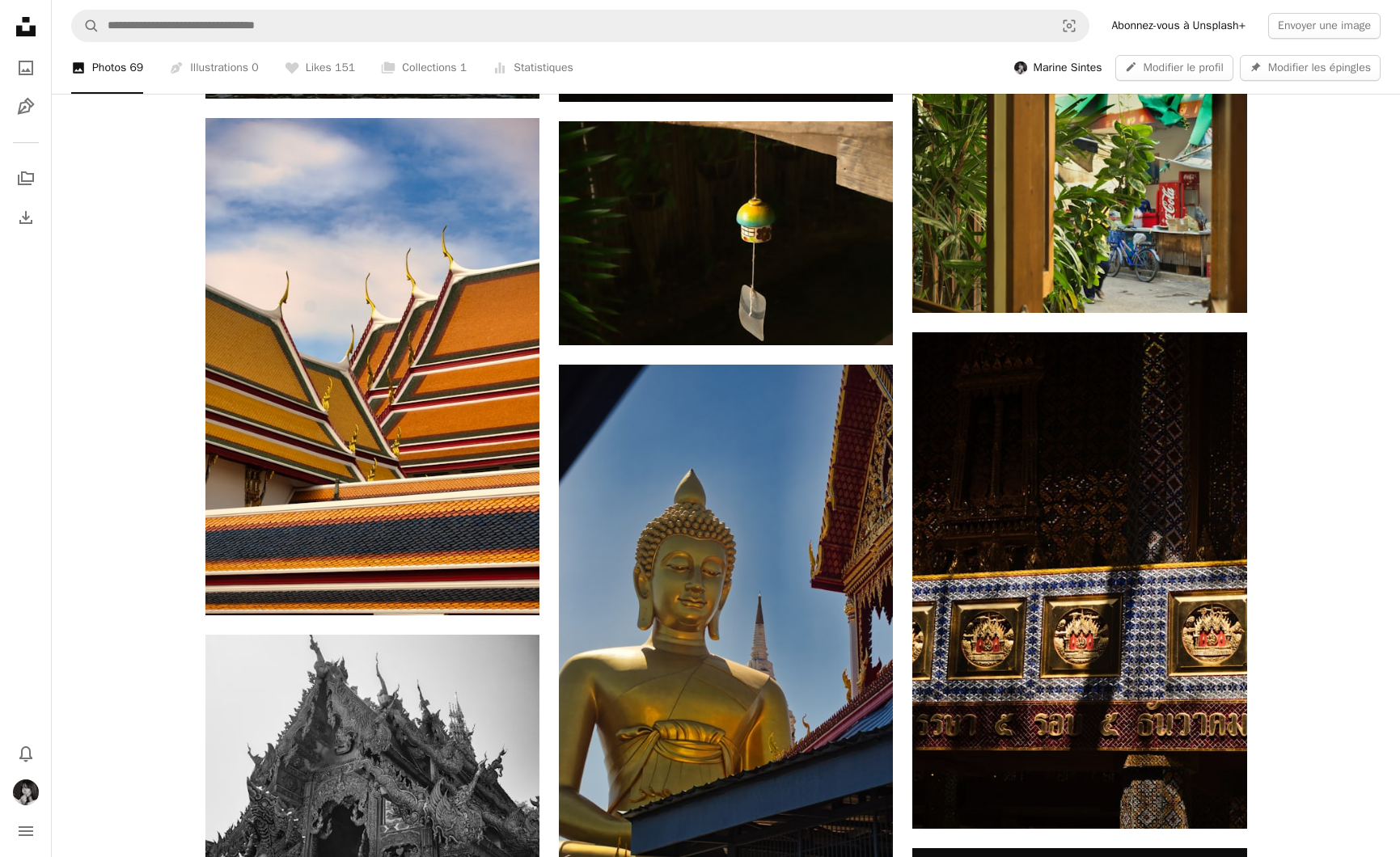 click at bounding box center (1079, -423) 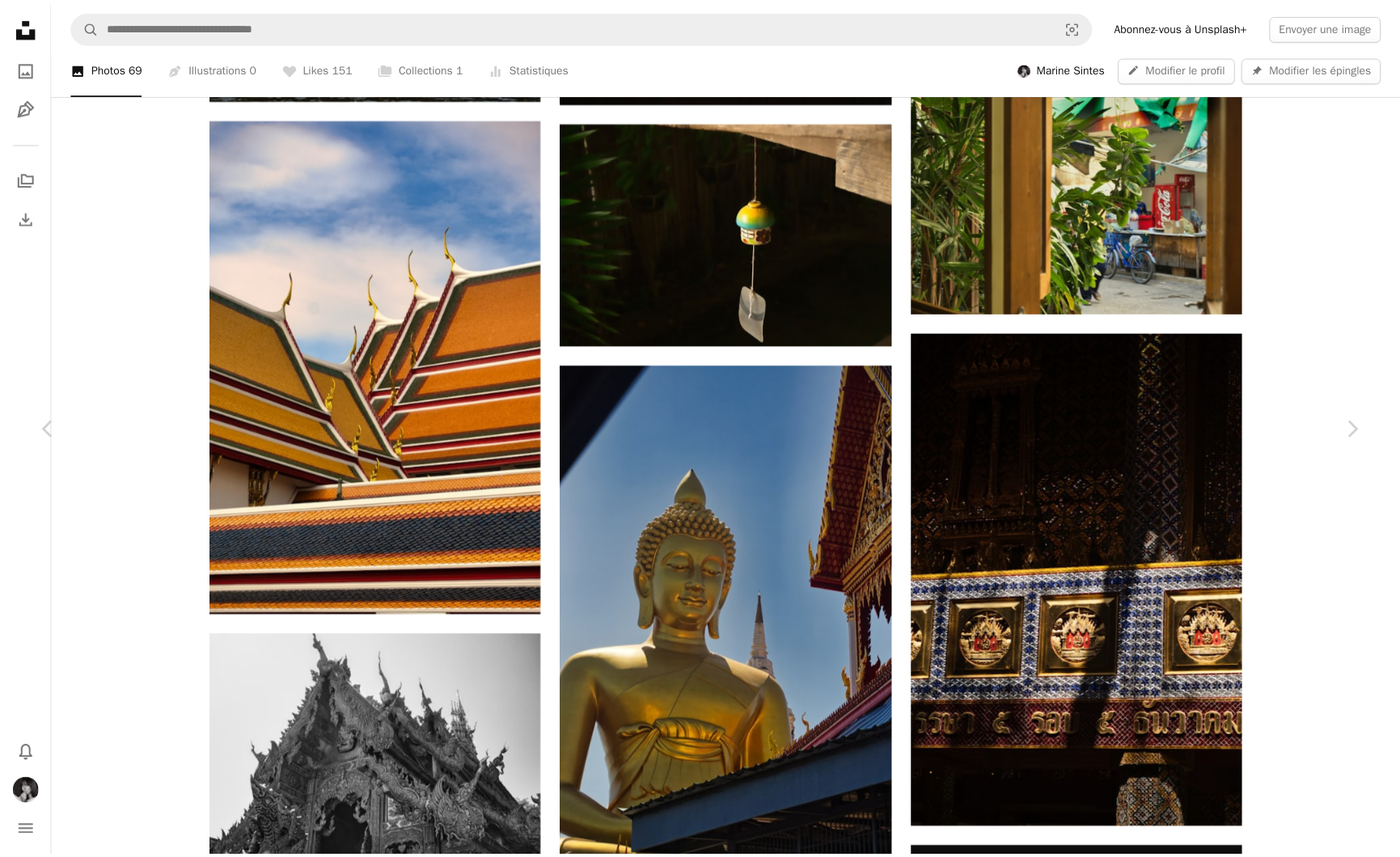 scroll, scrollTop: 127, scrollLeft: 0, axis: vertical 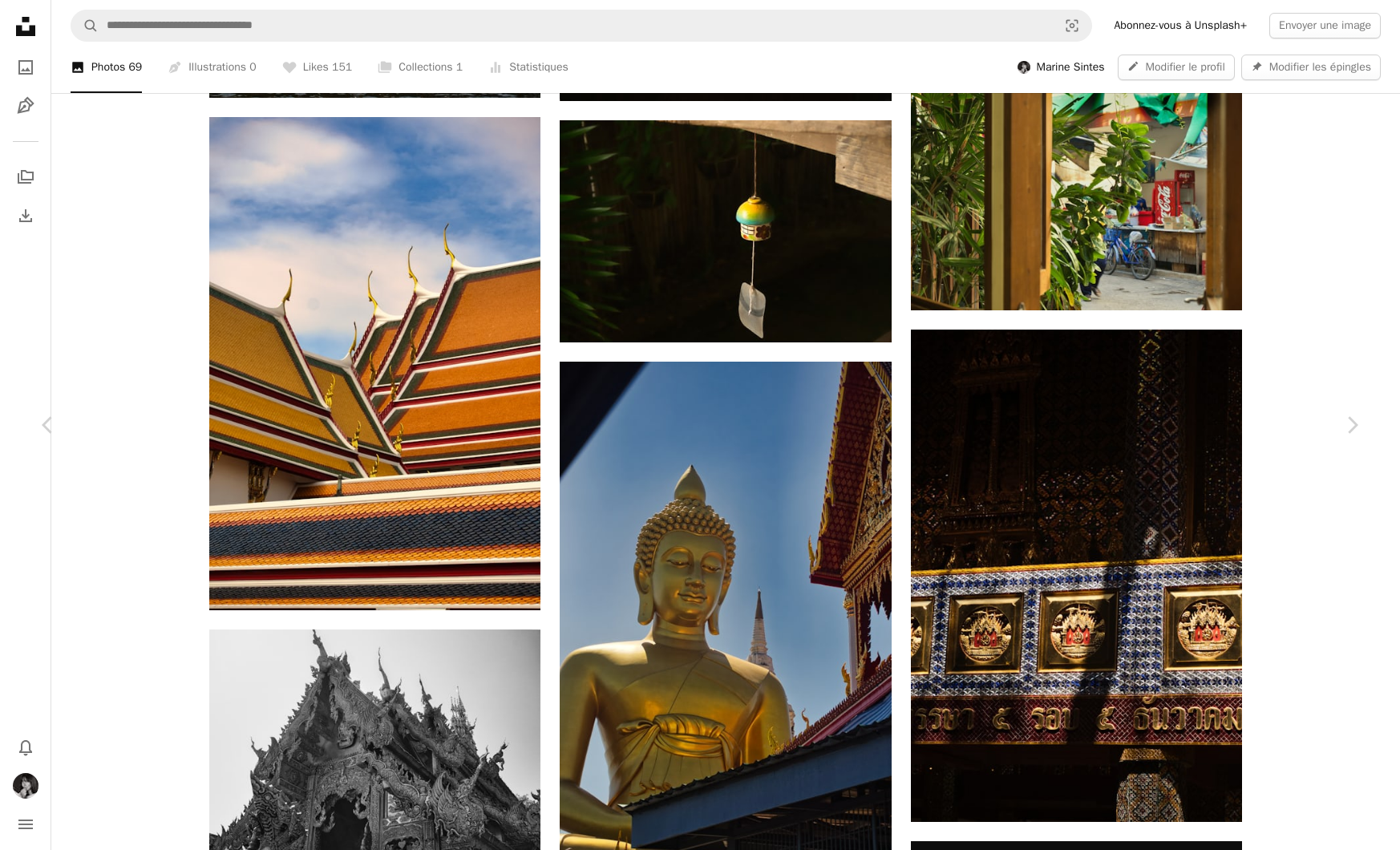 click on "Infos" at bounding box center (1251, 3122) 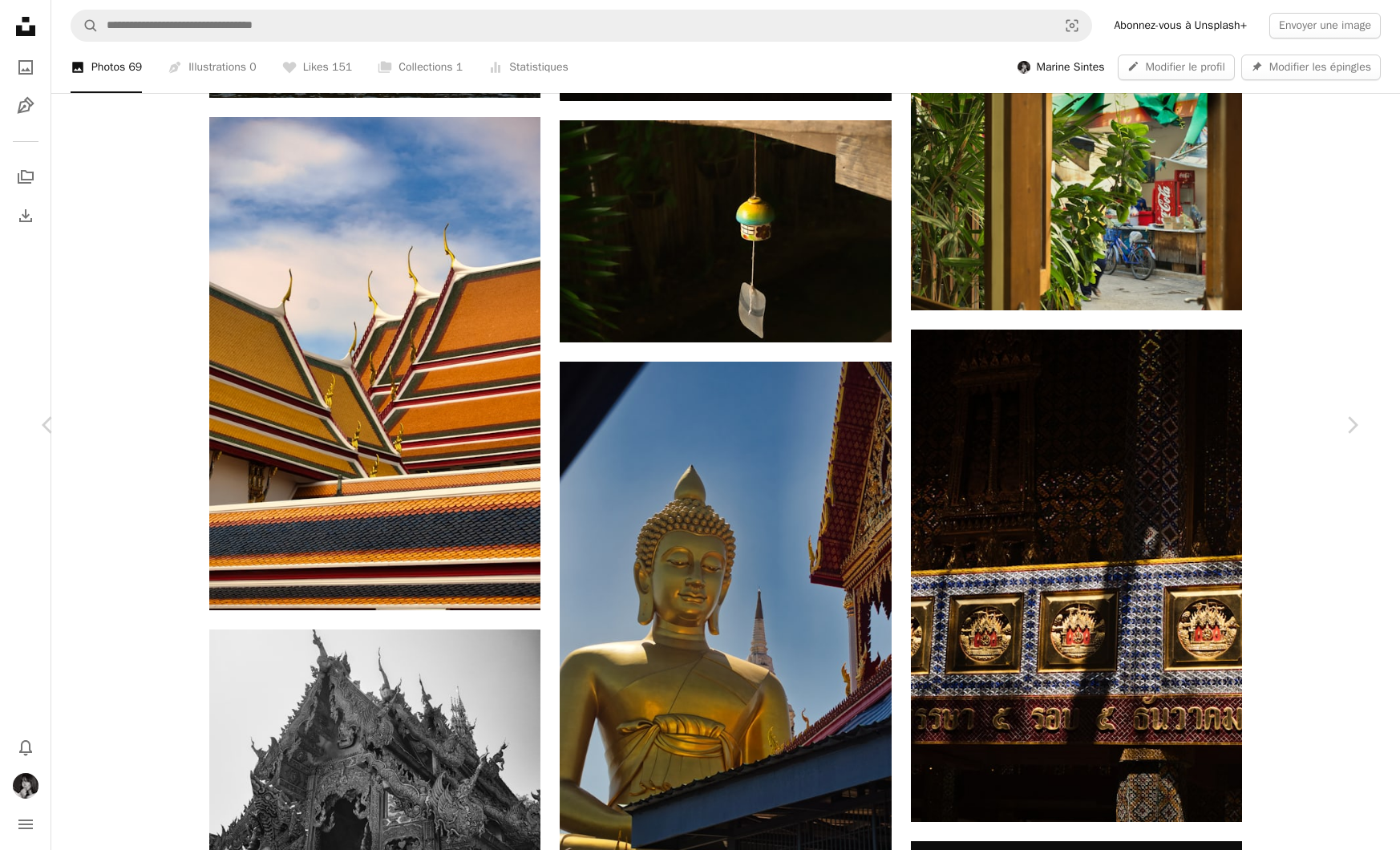 click on "Téléchargements" at bounding box center (1186, 3070) 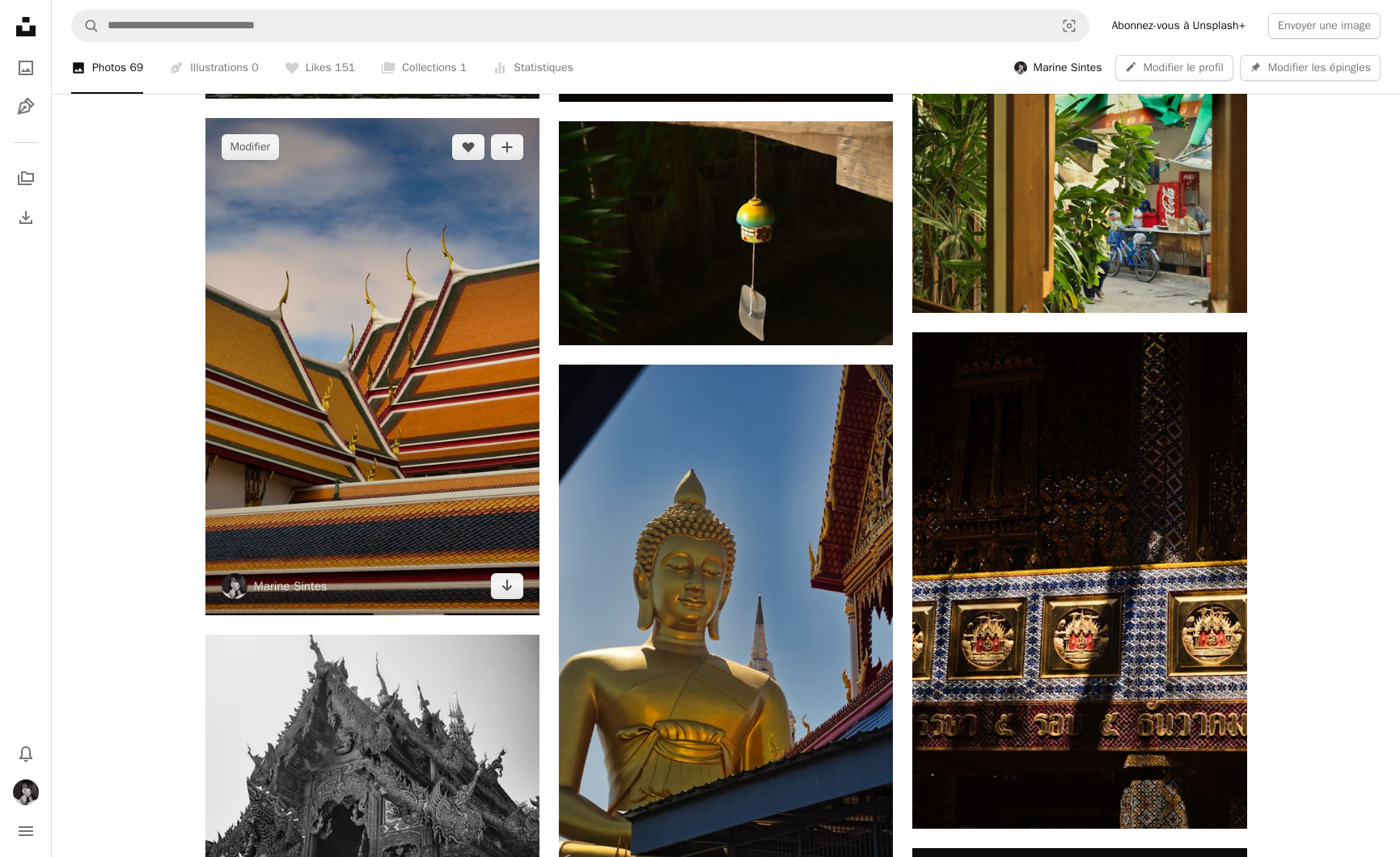 scroll, scrollTop: 1360, scrollLeft: 0, axis: vertical 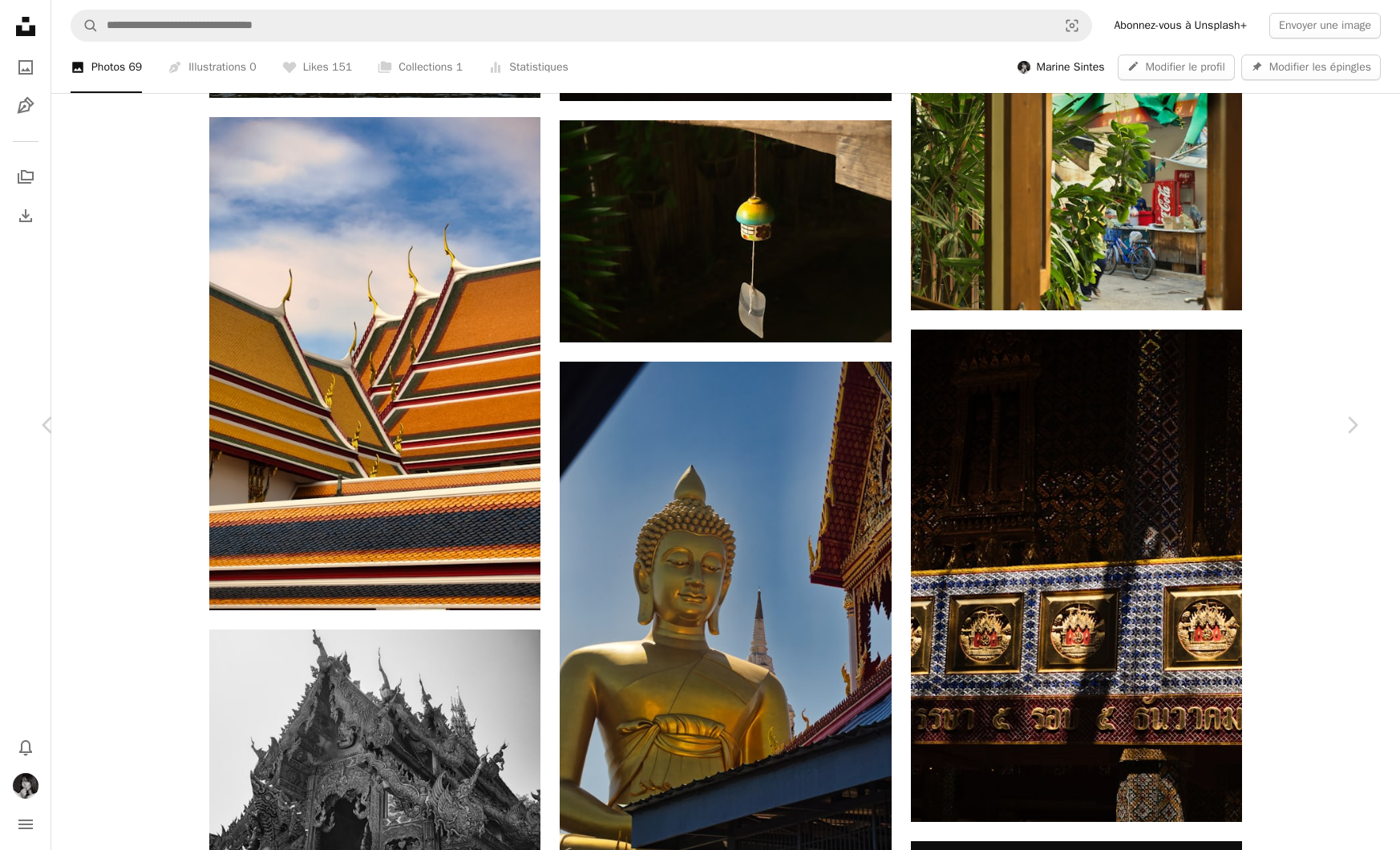 click on "Info icon" 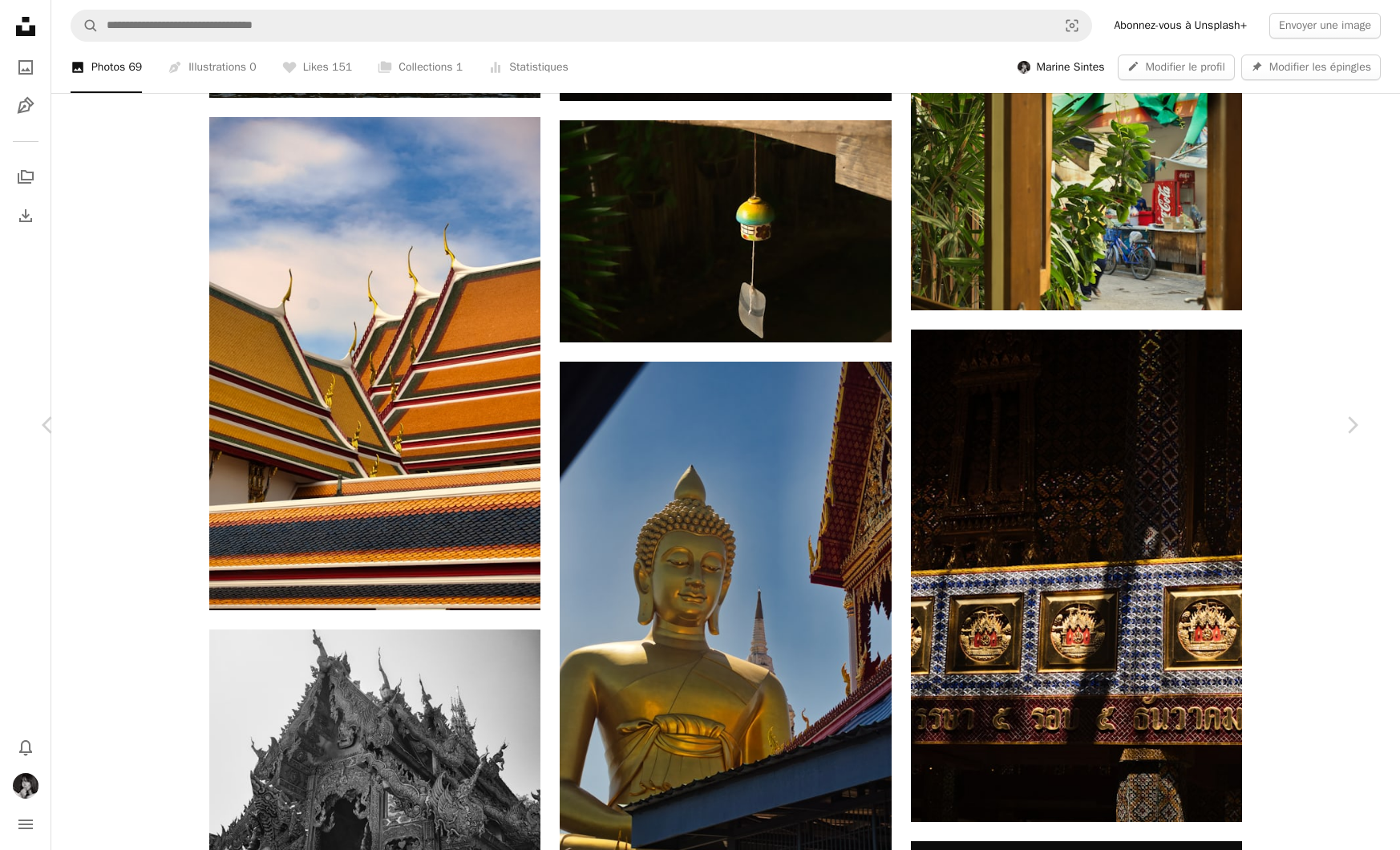 click on "A photo Pen Tool A stack of folders Download Photos Chevron down Bell navigation menu" at bounding box center [700, 4437] 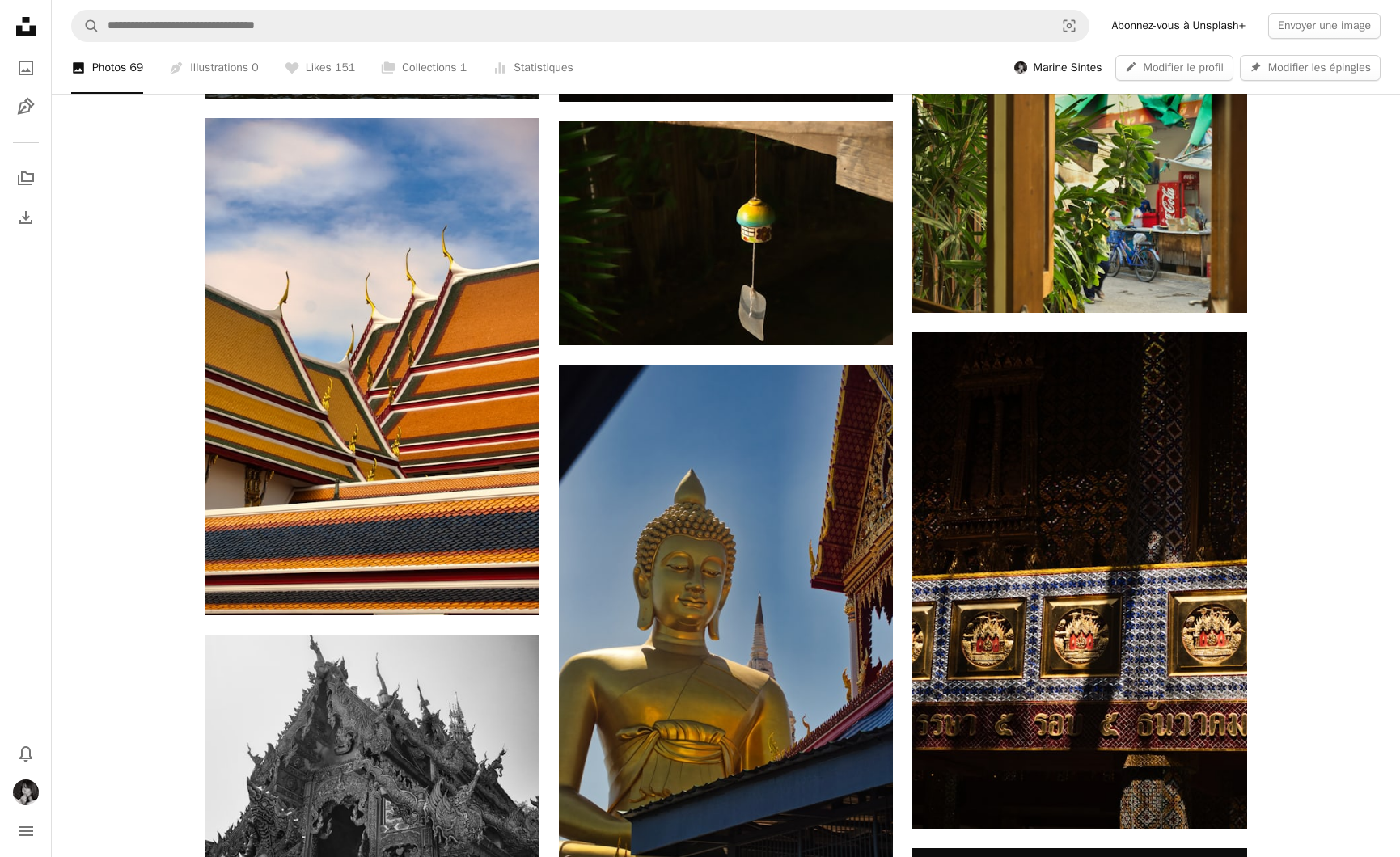 scroll, scrollTop: 2500, scrollLeft: 0, axis: vertical 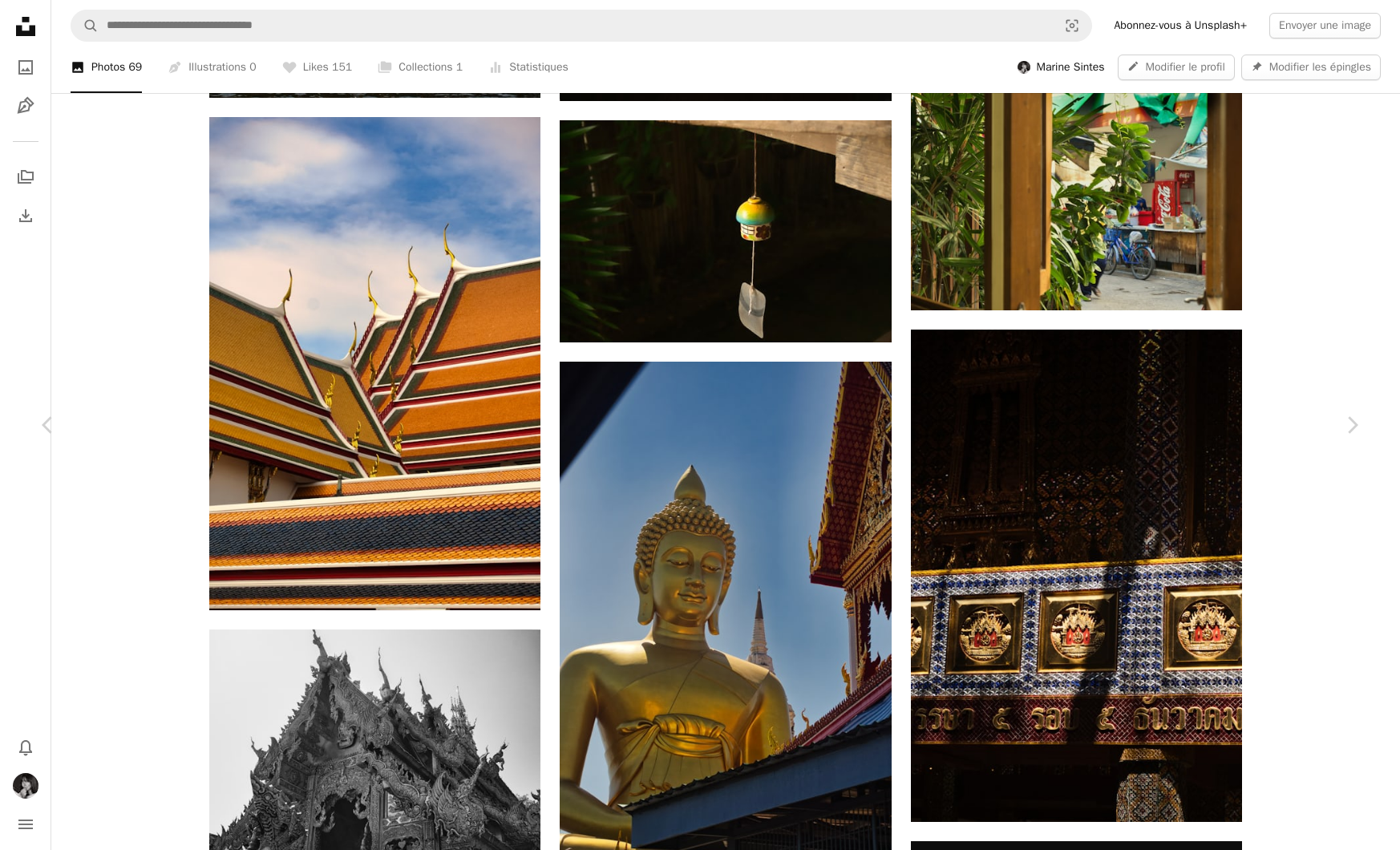 click on "Info icon Infos" at bounding box center [1242, 4824] 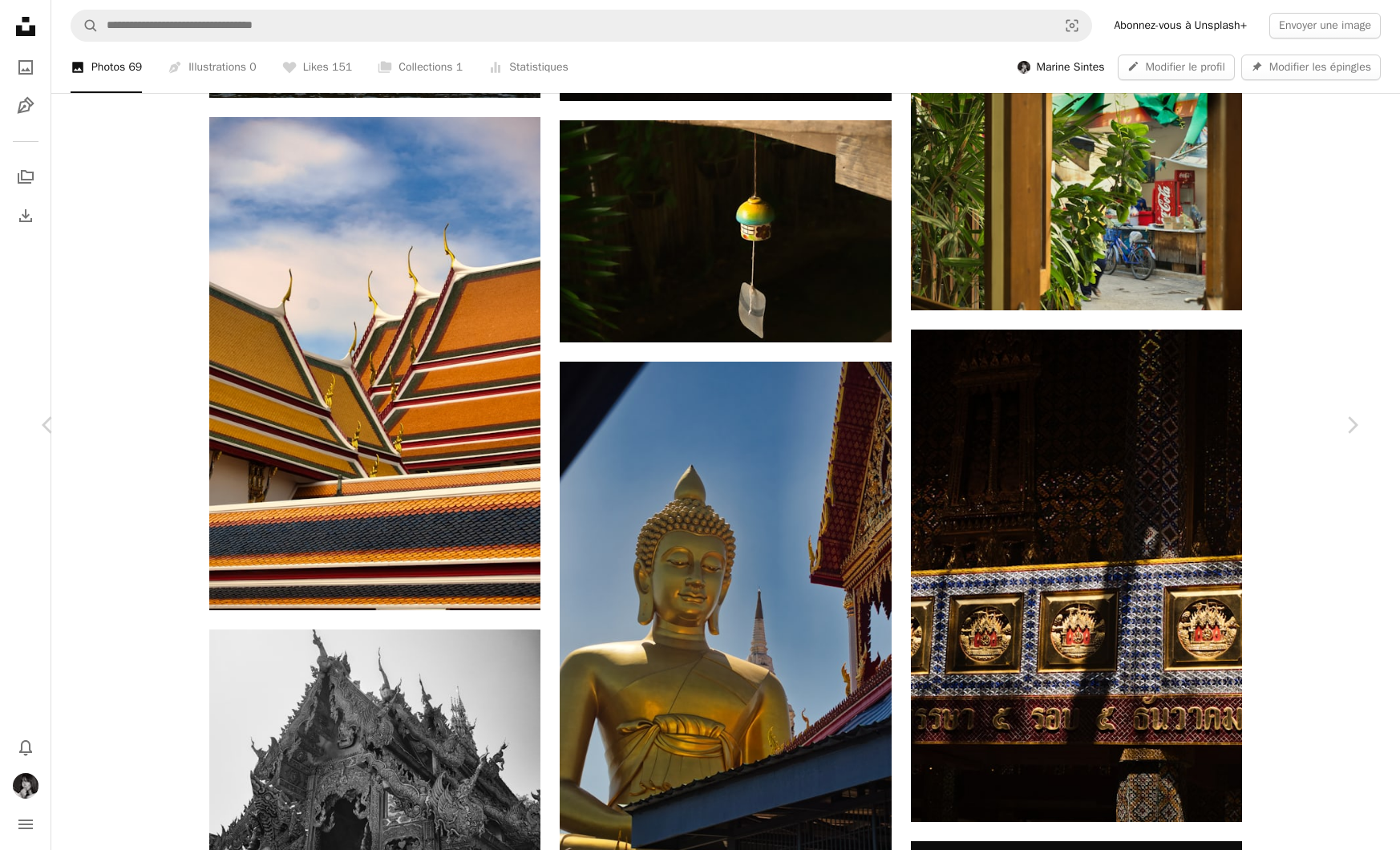 click on "Vues Téléchargements" at bounding box center [1116, 4773] 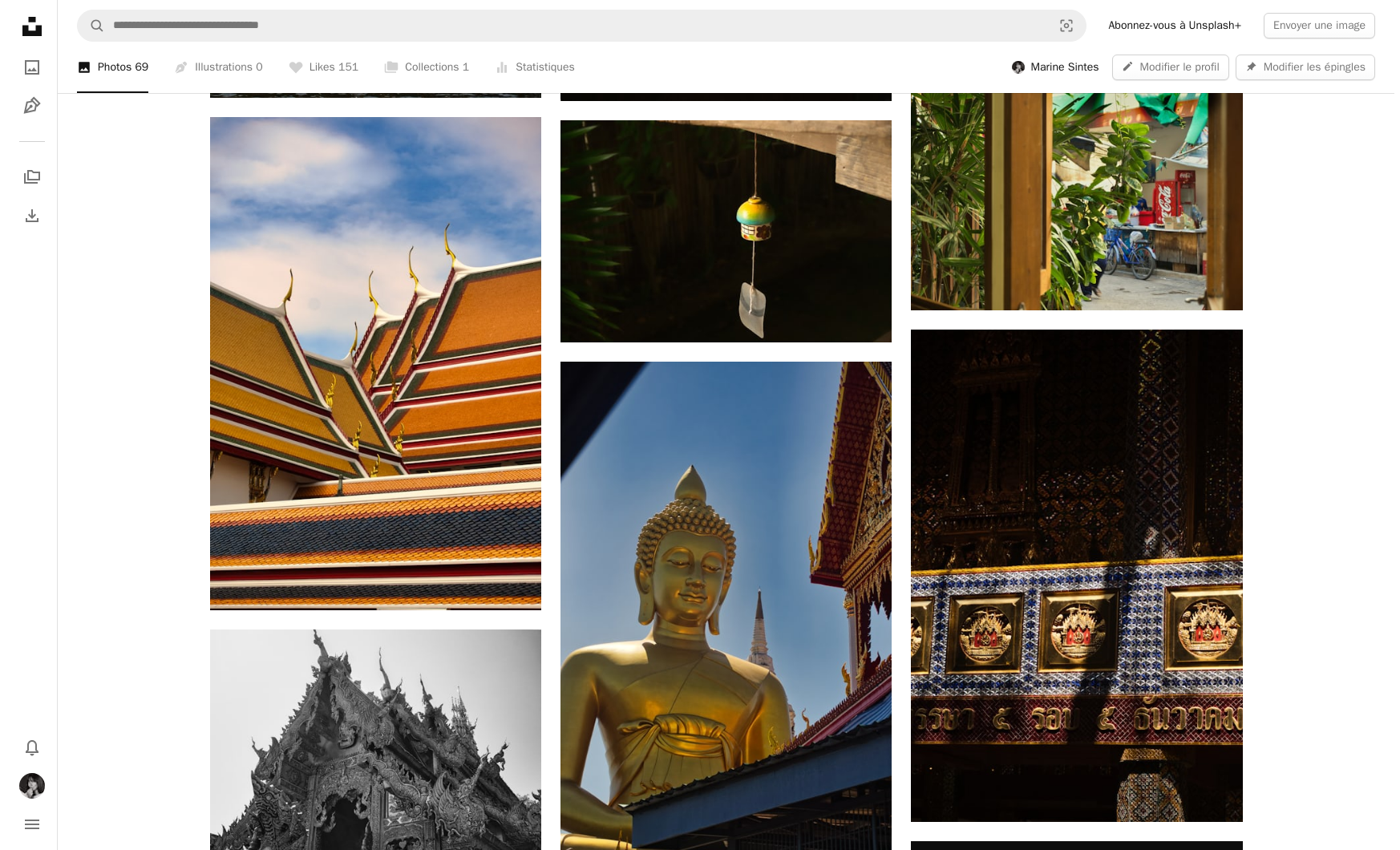 scroll, scrollTop: 0, scrollLeft: 0, axis: both 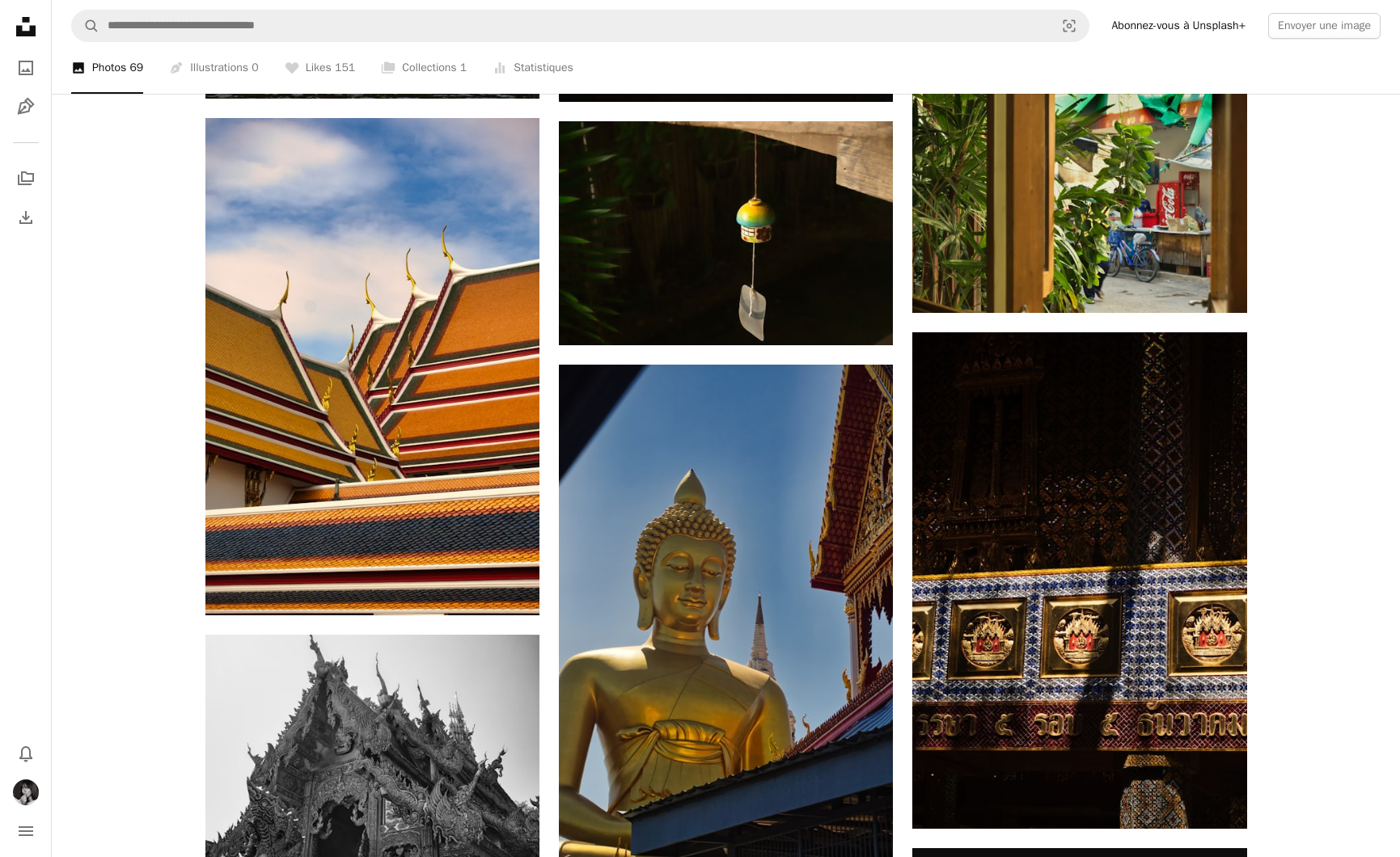 click on "A pencil Modifier le profil Pin Modifier les épingles" at bounding box center (907, -1282) 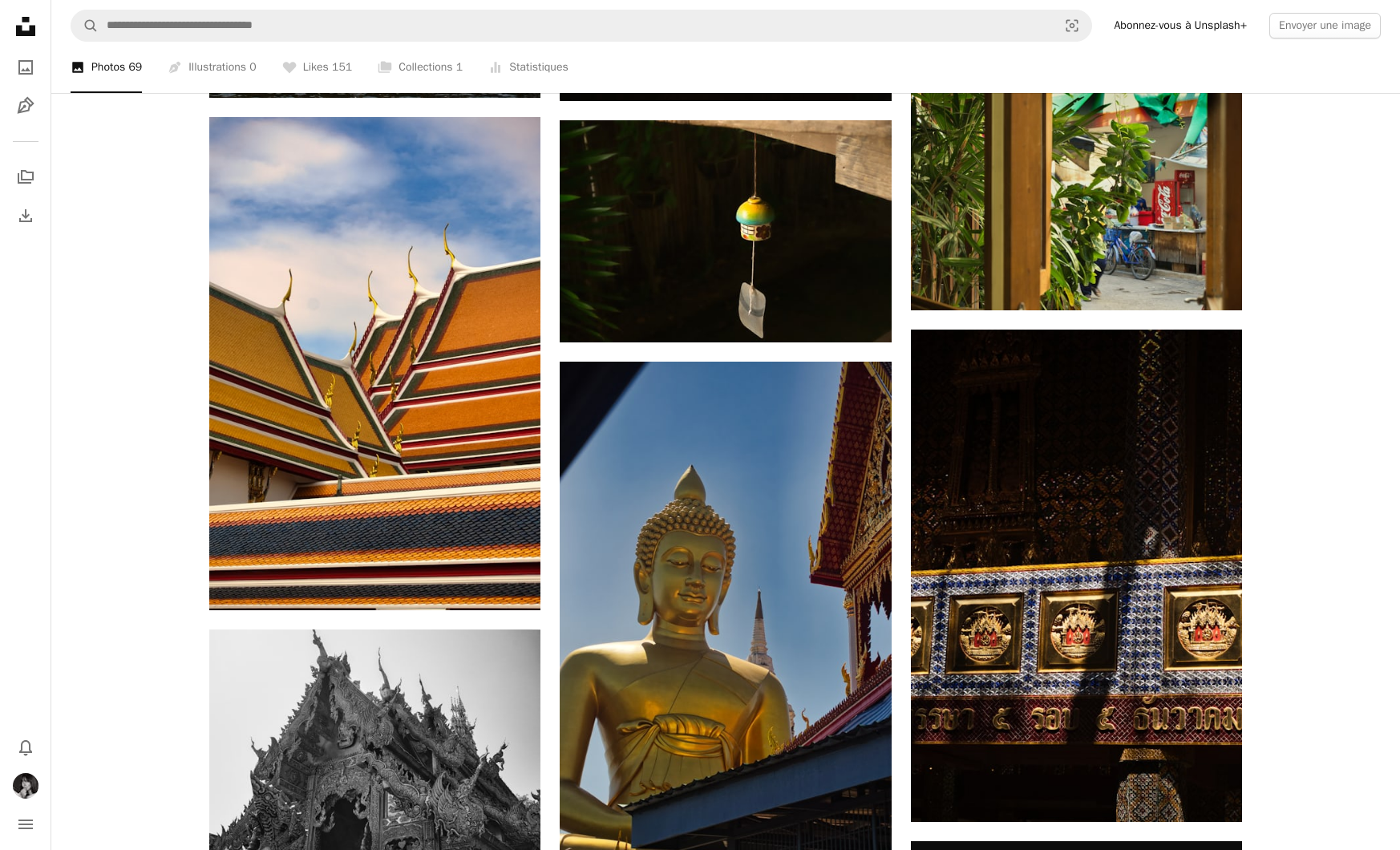 scroll, scrollTop: 9935, scrollLeft: 0, axis: vertical 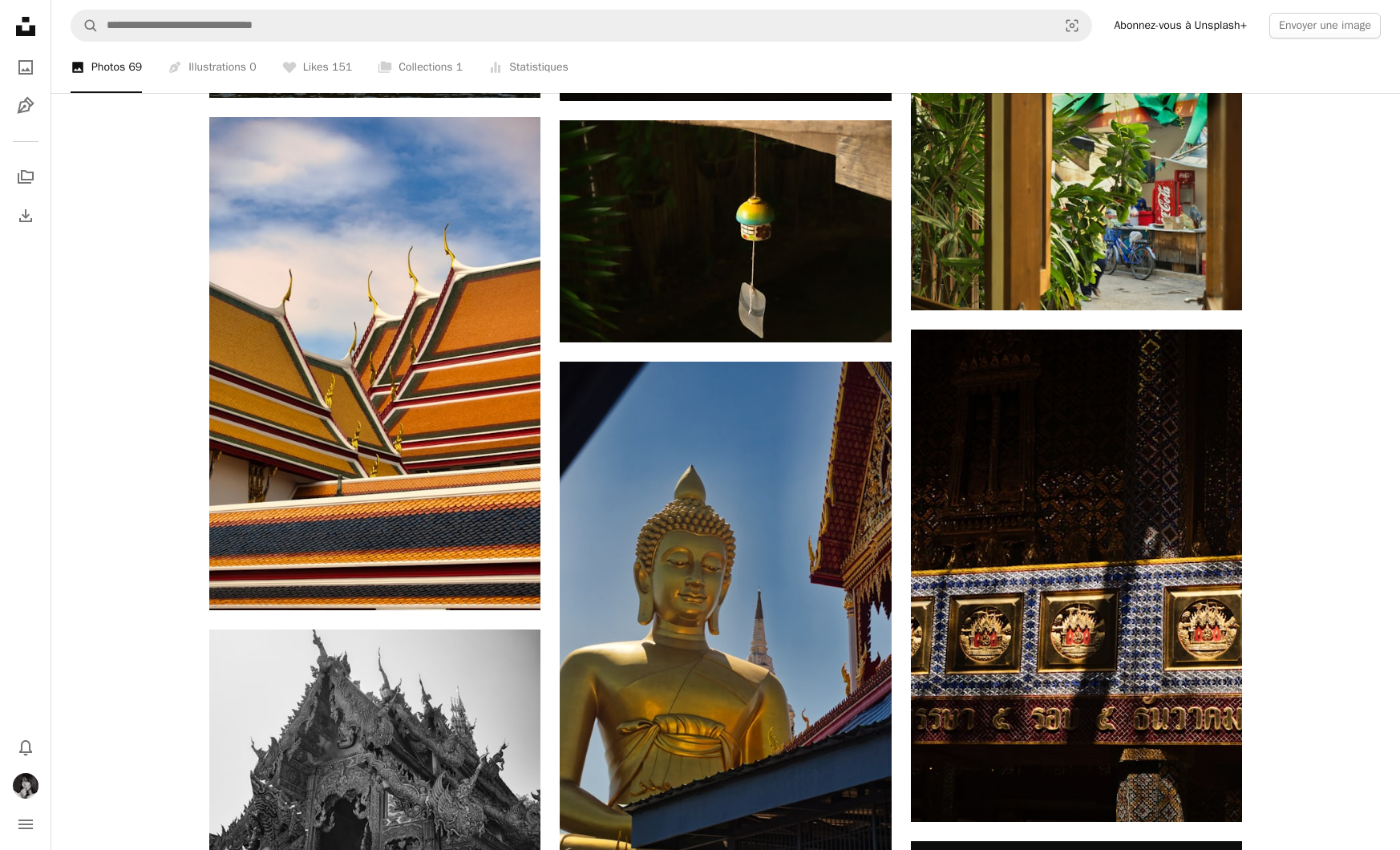 click at bounding box center (699, 4778) 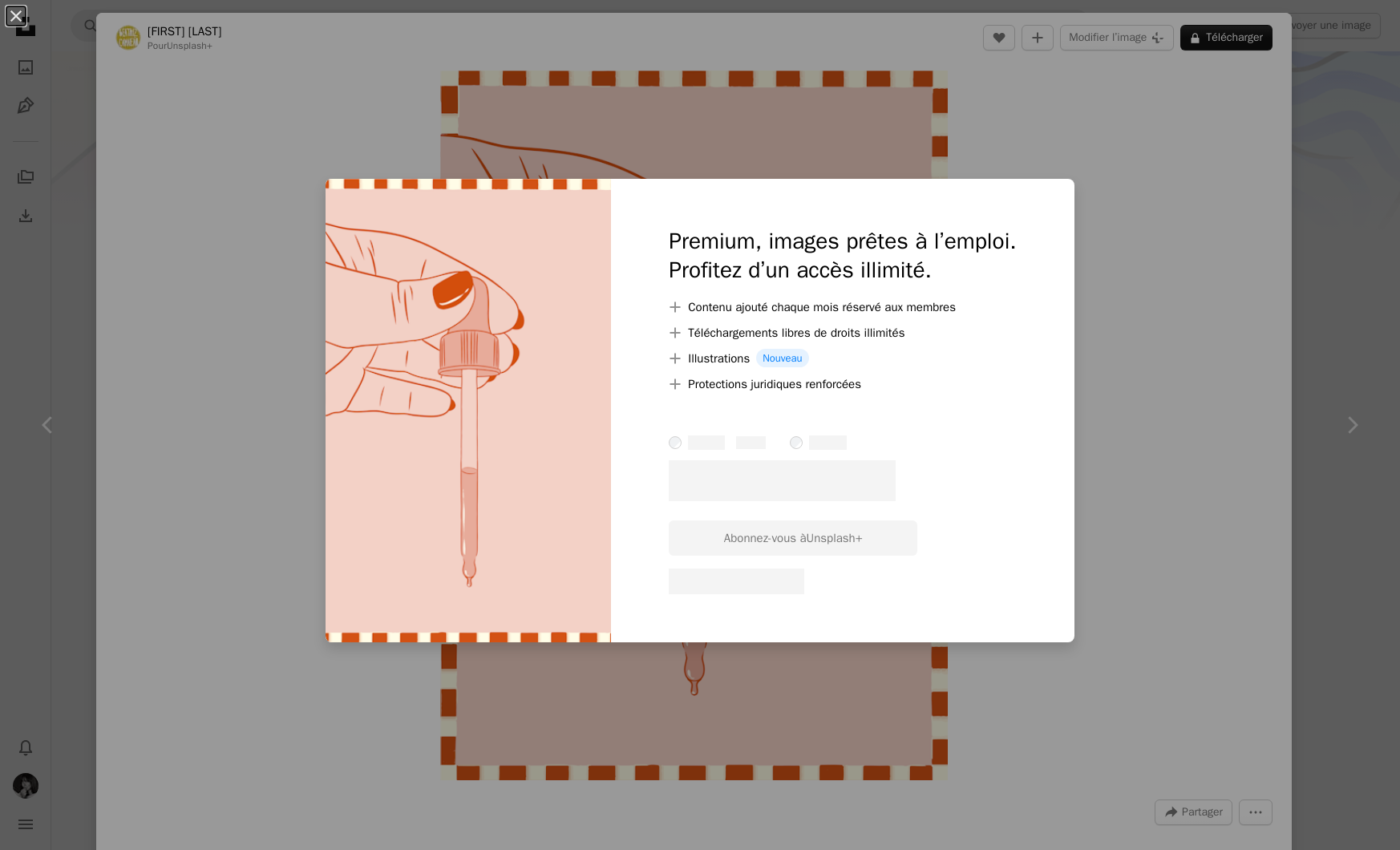 scroll, scrollTop: 0, scrollLeft: 0, axis: both 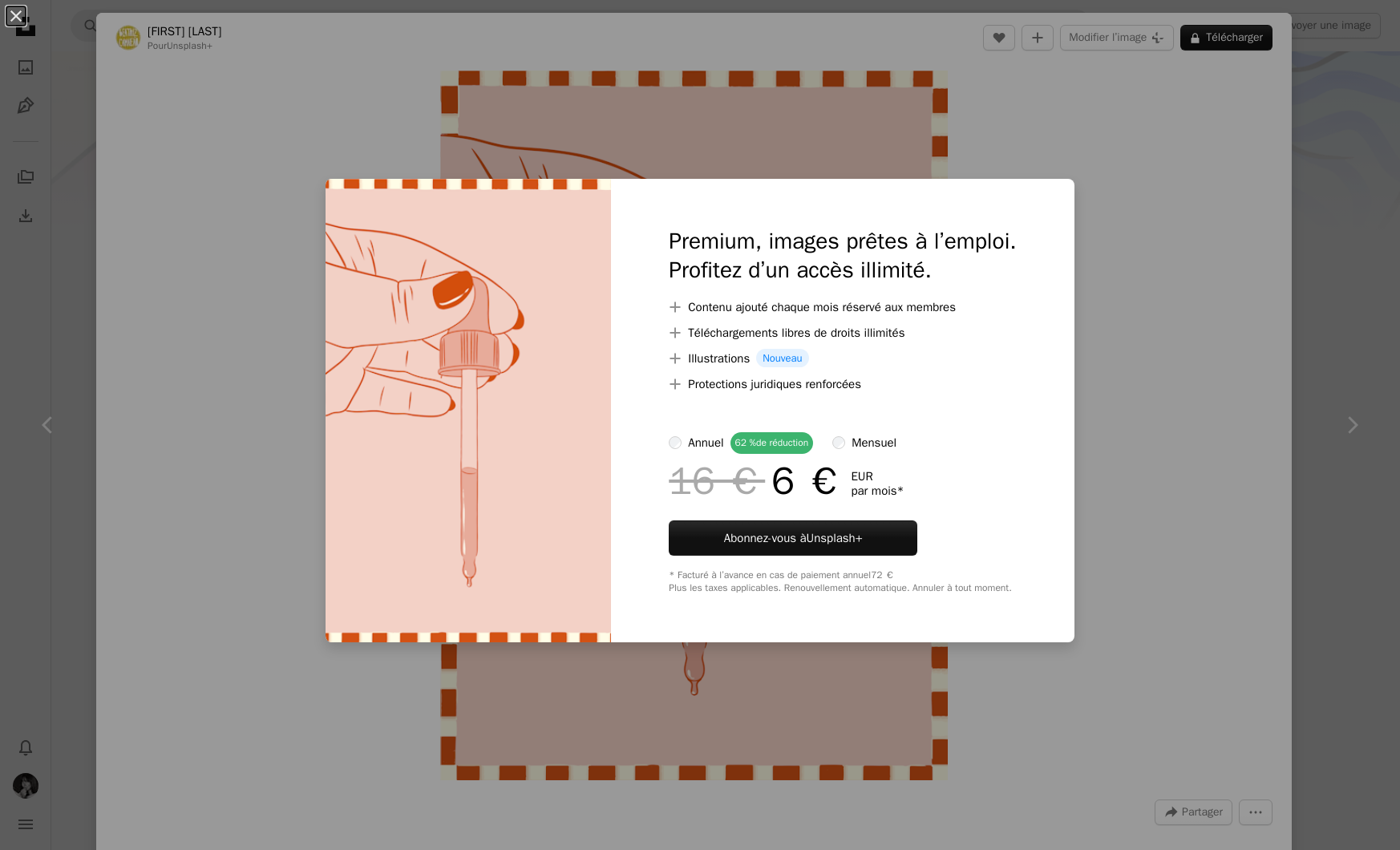 click at bounding box center (842, 457) 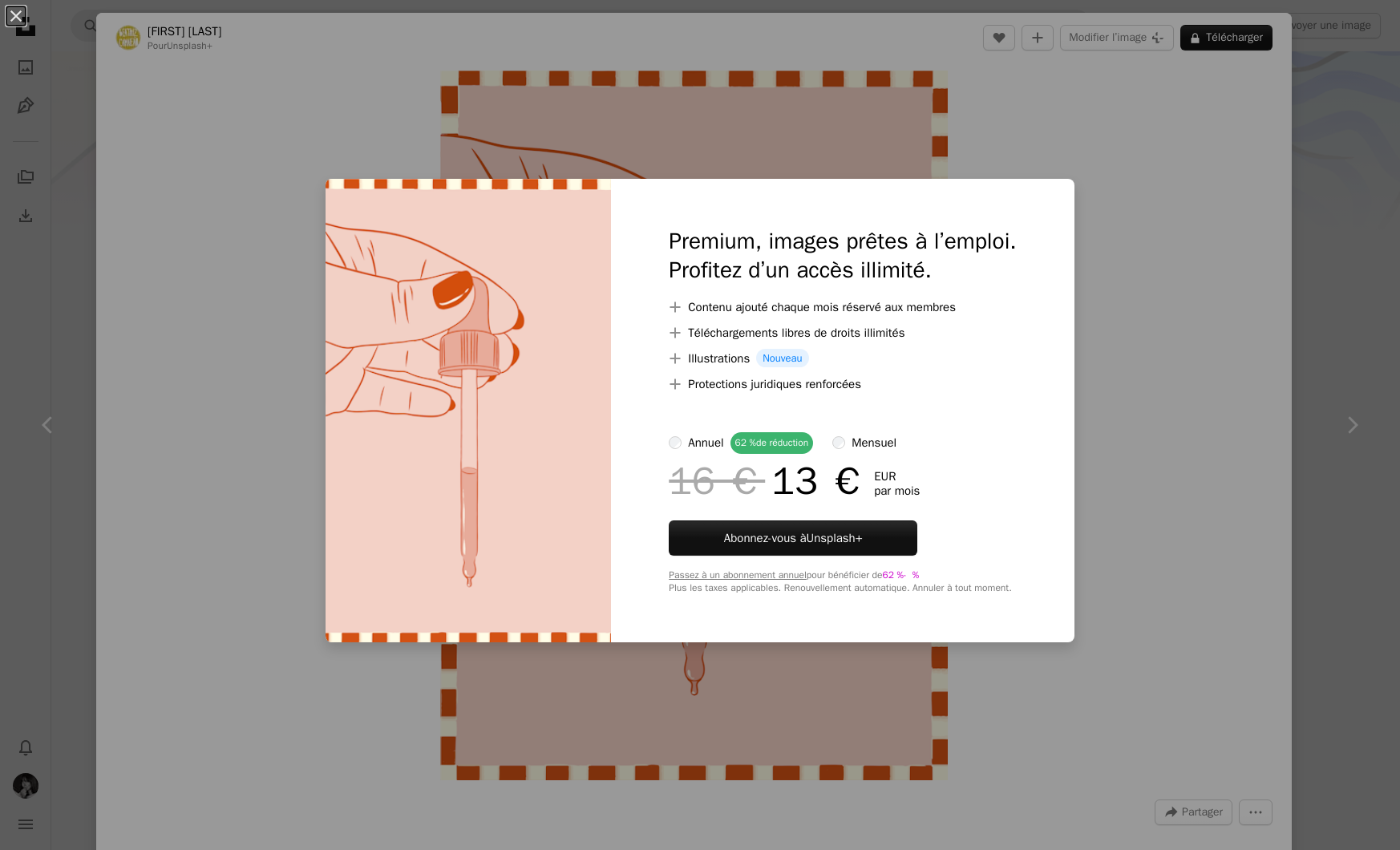 click on "annuel 62 %  de réduction" at bounding box center [741, 443] 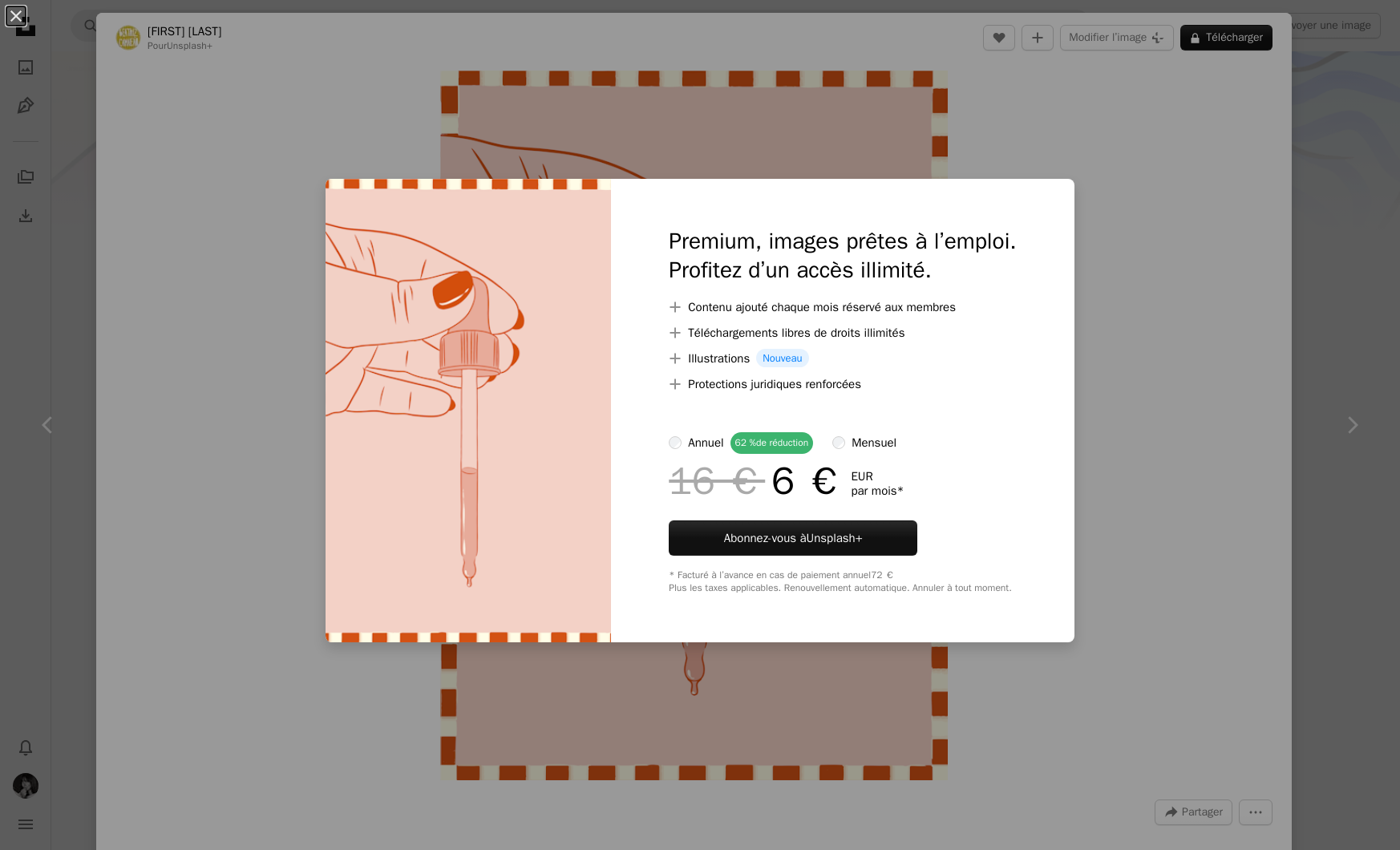 click on "mensuel" at bounding box center (874, 443) 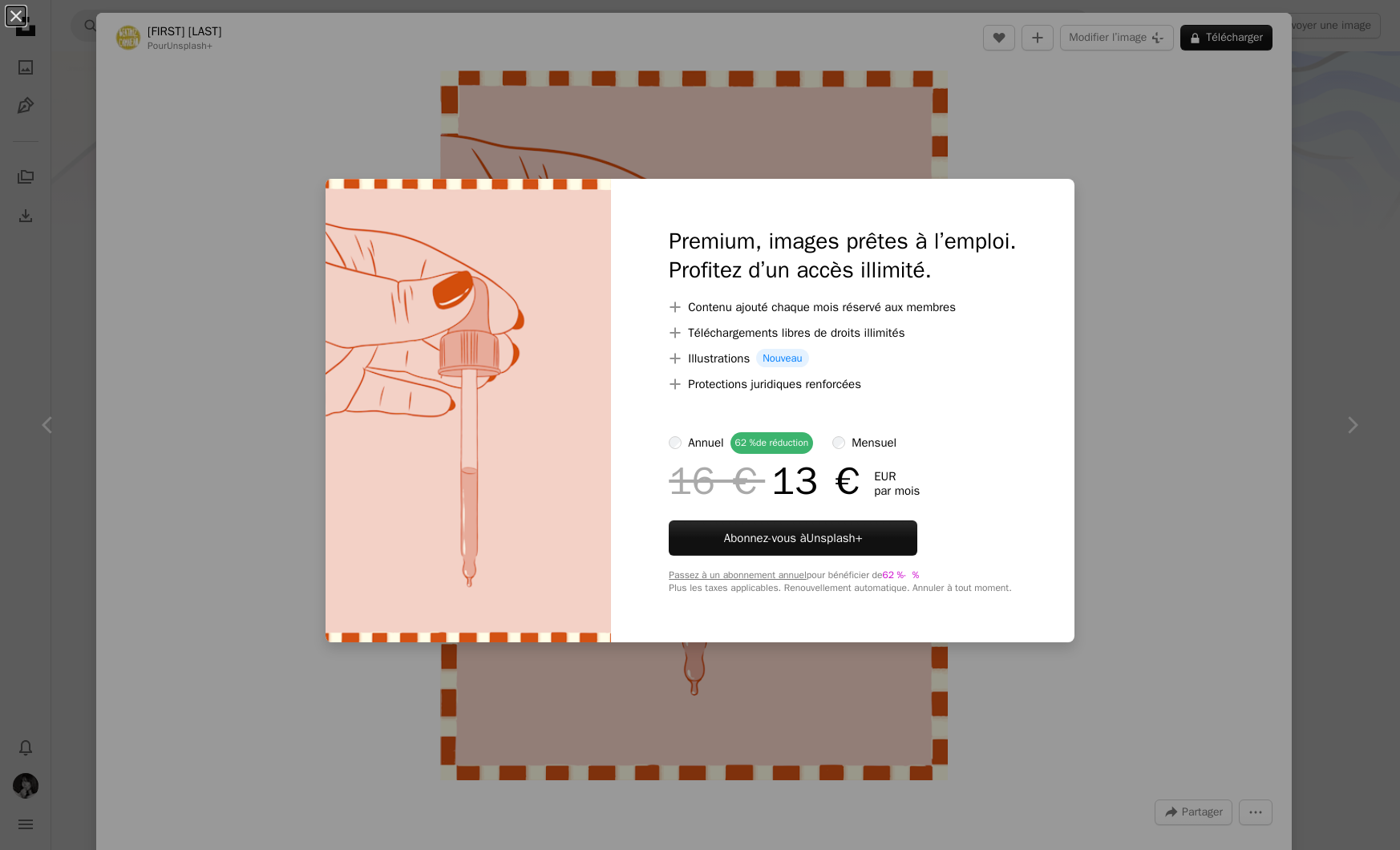 click on "annuel" at bounding box center [706, 443] 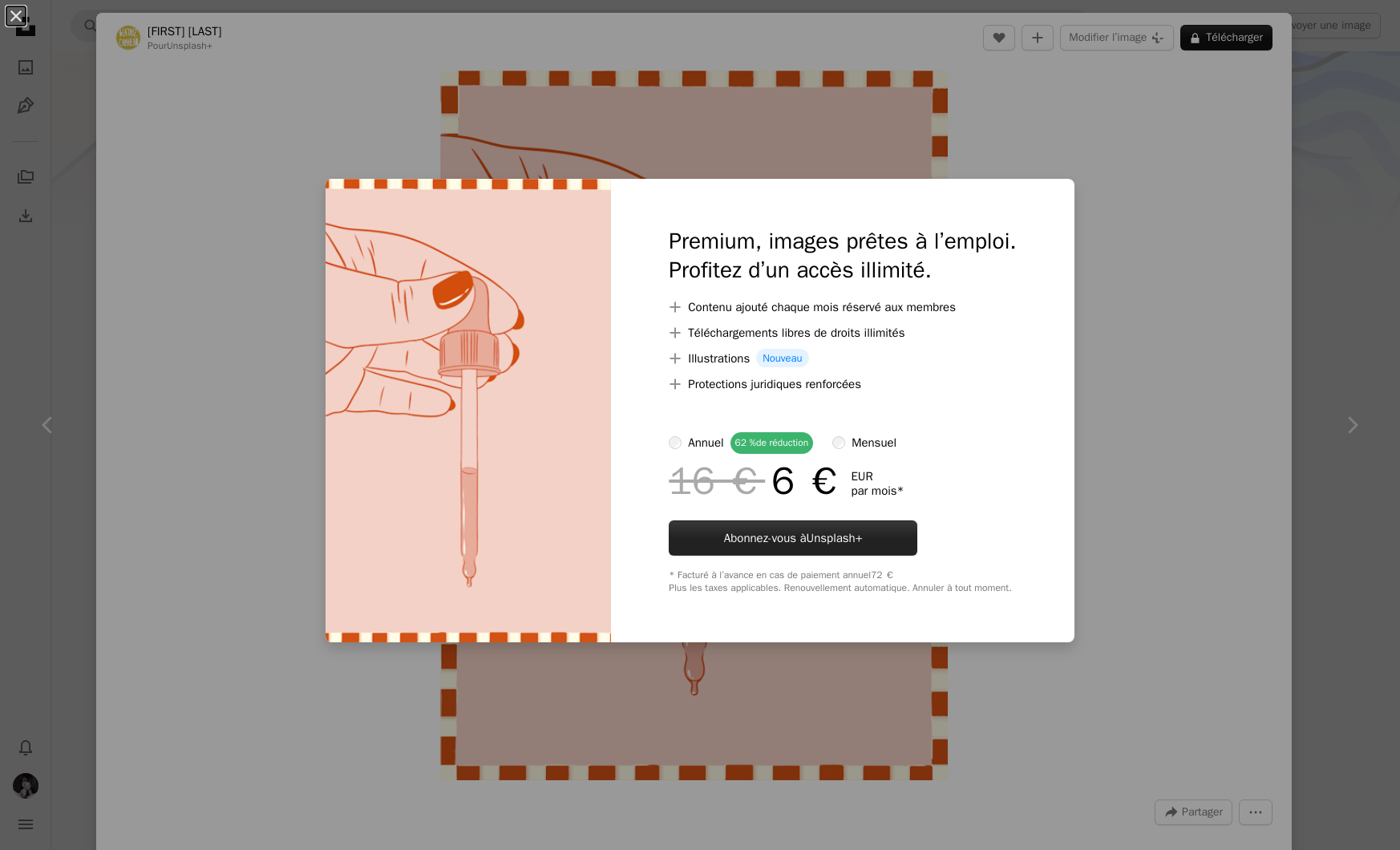 click on "Abonnez-vous à  Unsplash+" at bounding box center (793, 538) 